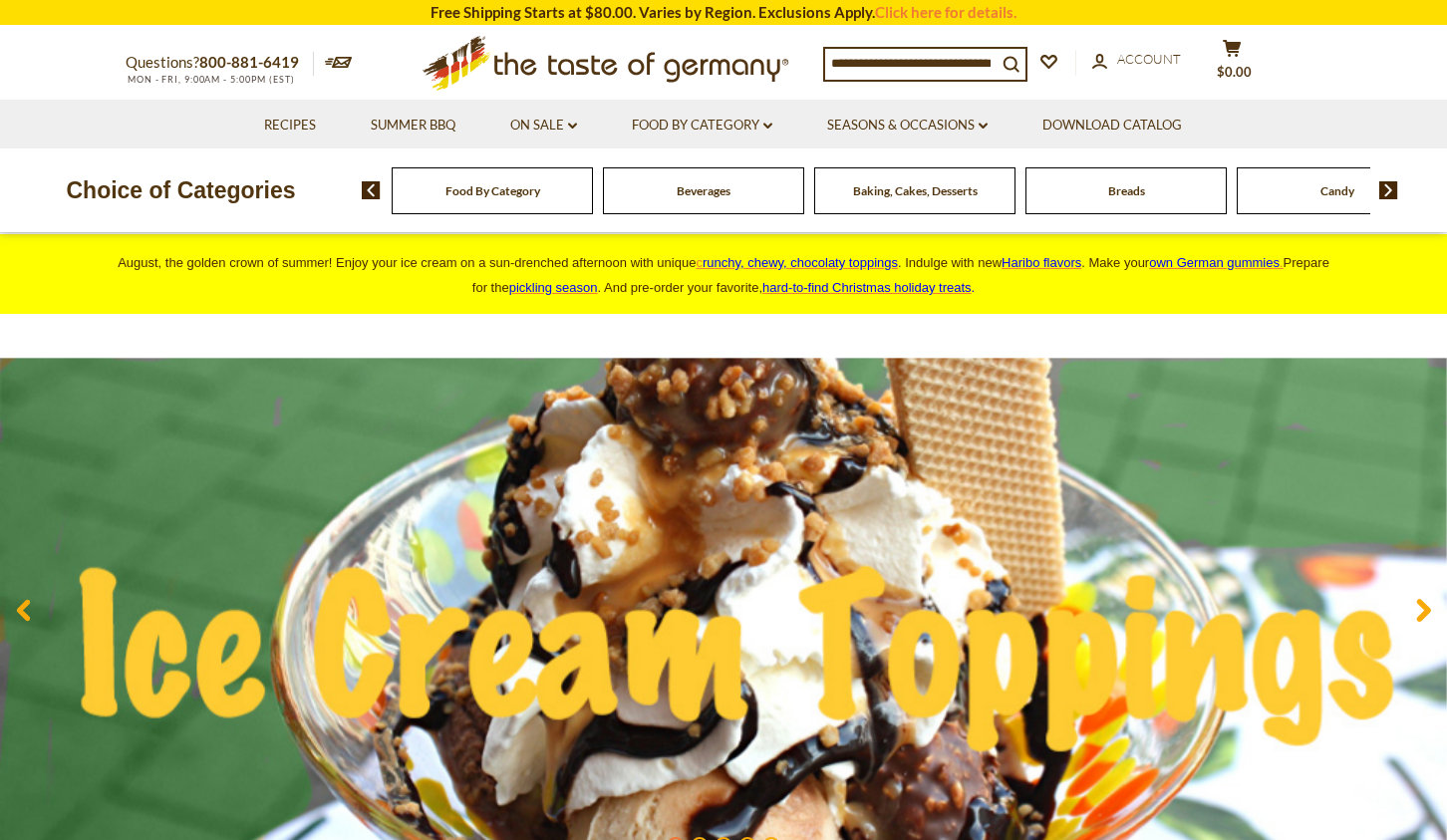 scroll, scrollTop: 0, scrollLeft: 0, axis: both 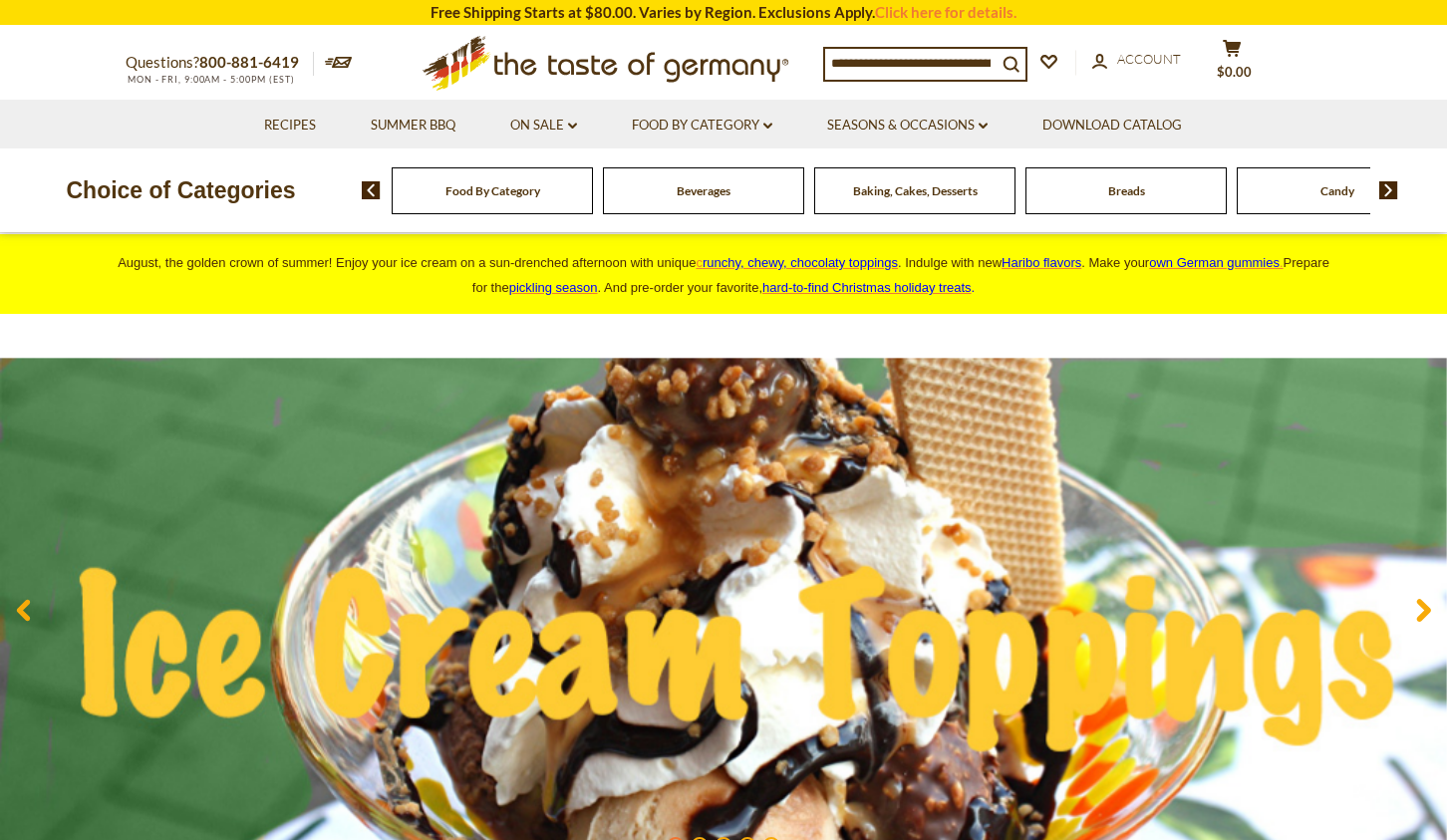 click at bounding box center (911, 63) 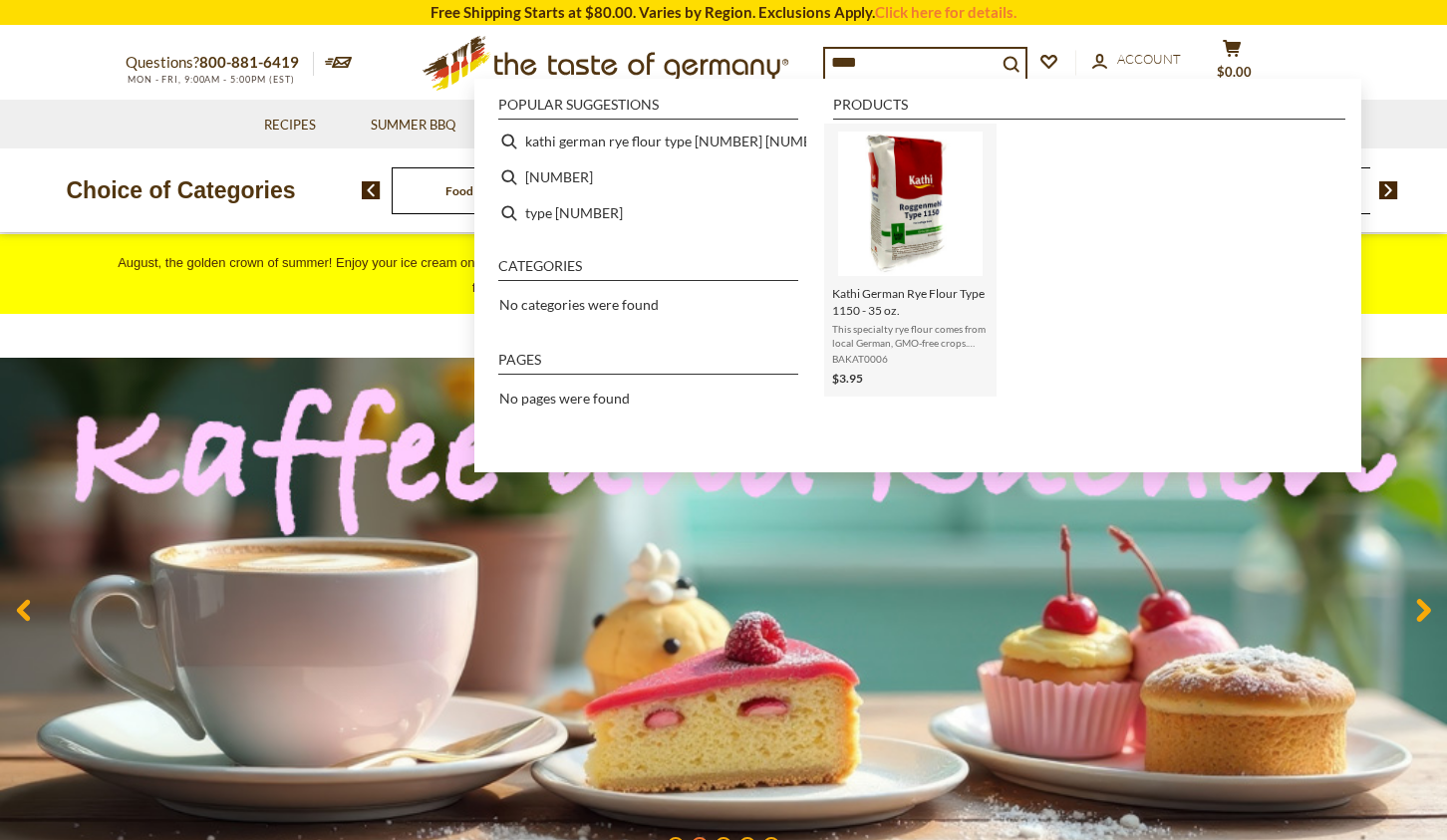 type on "****" 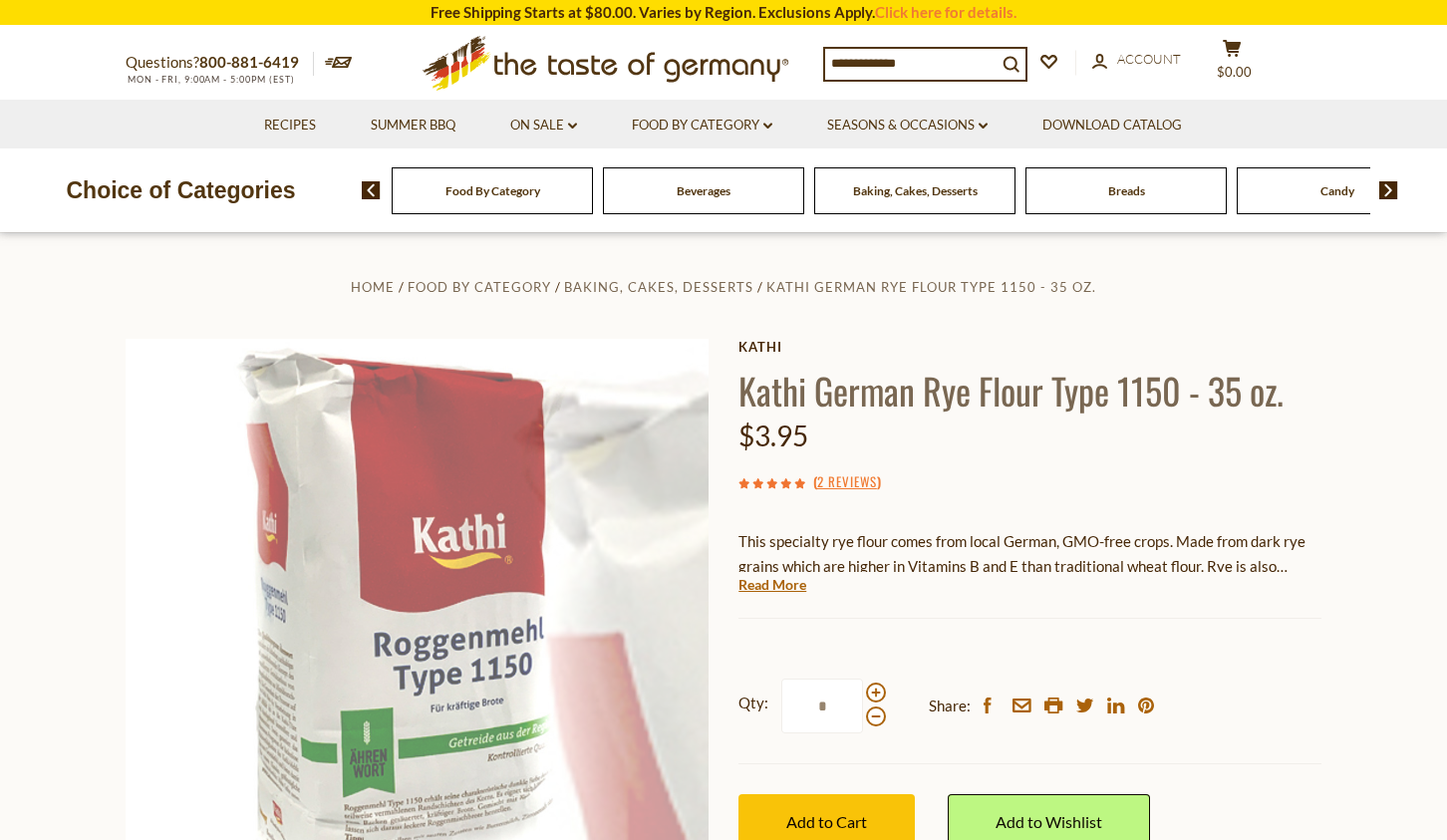 scroll, scrollTop: 0, scrollLeft: 0, axis: both 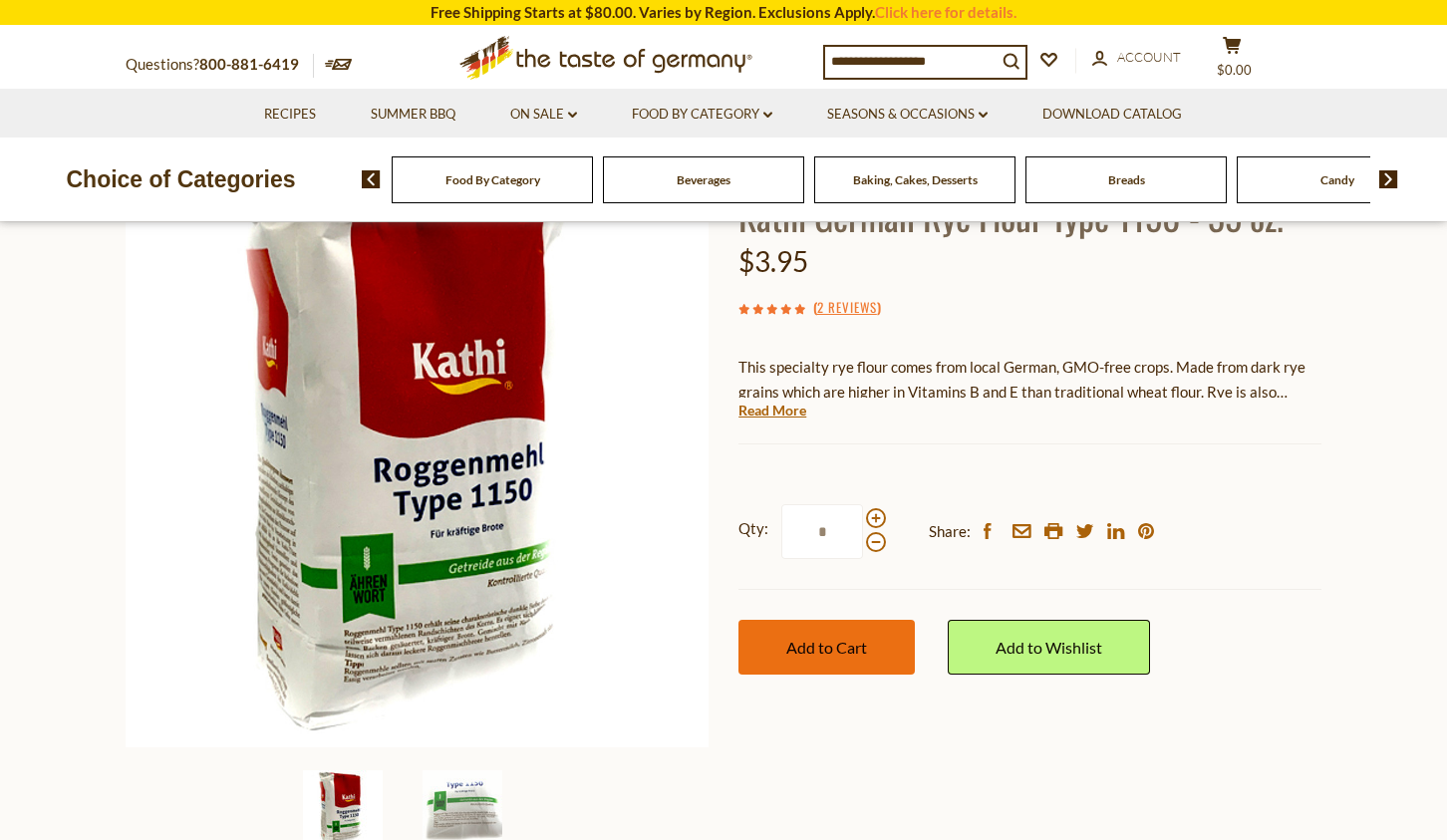click on "Add to Cart" at bounding box center (826, 647) 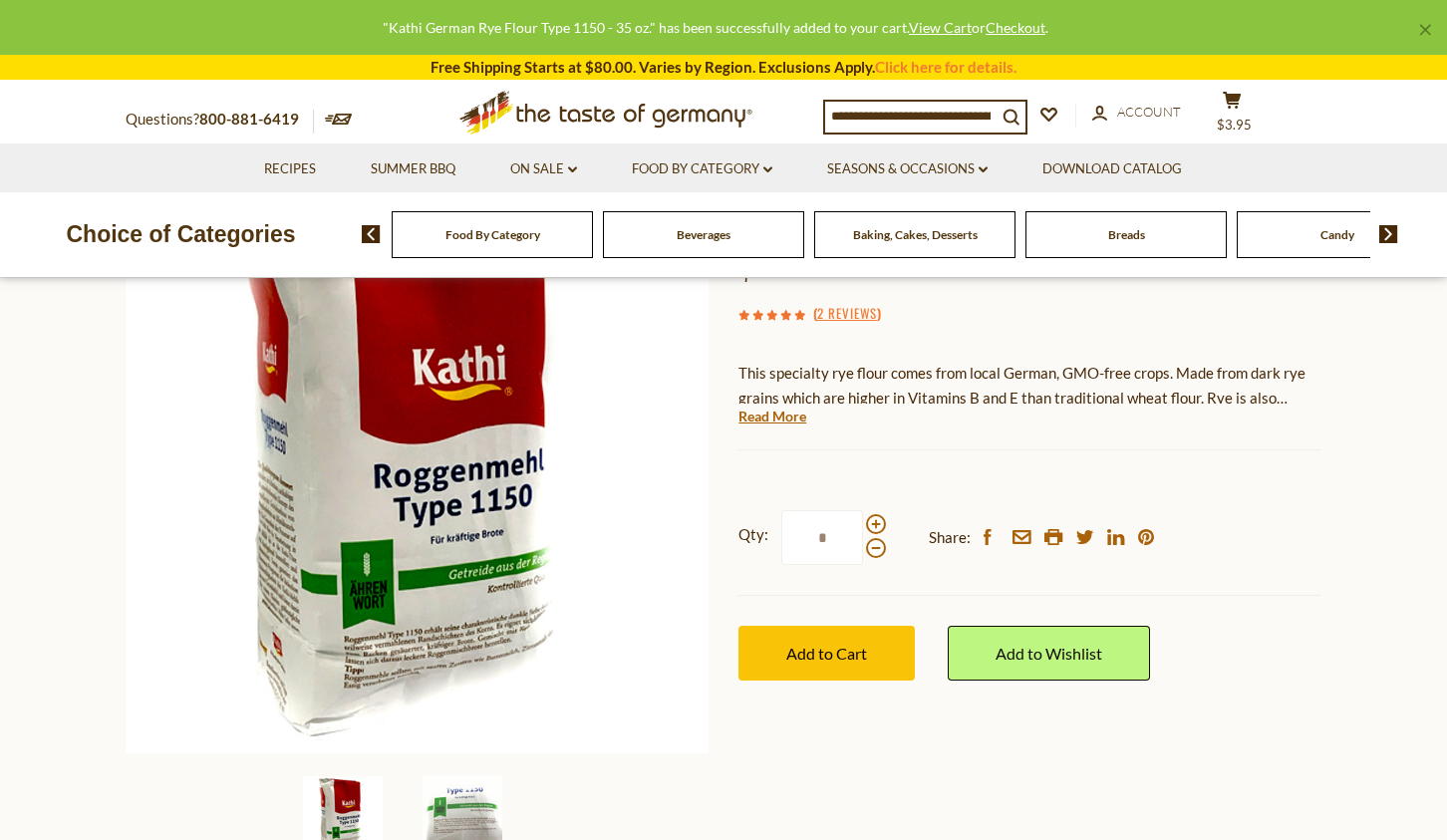 scroll, scrollTop: 167, scrollLeft: 0, axis: vertical 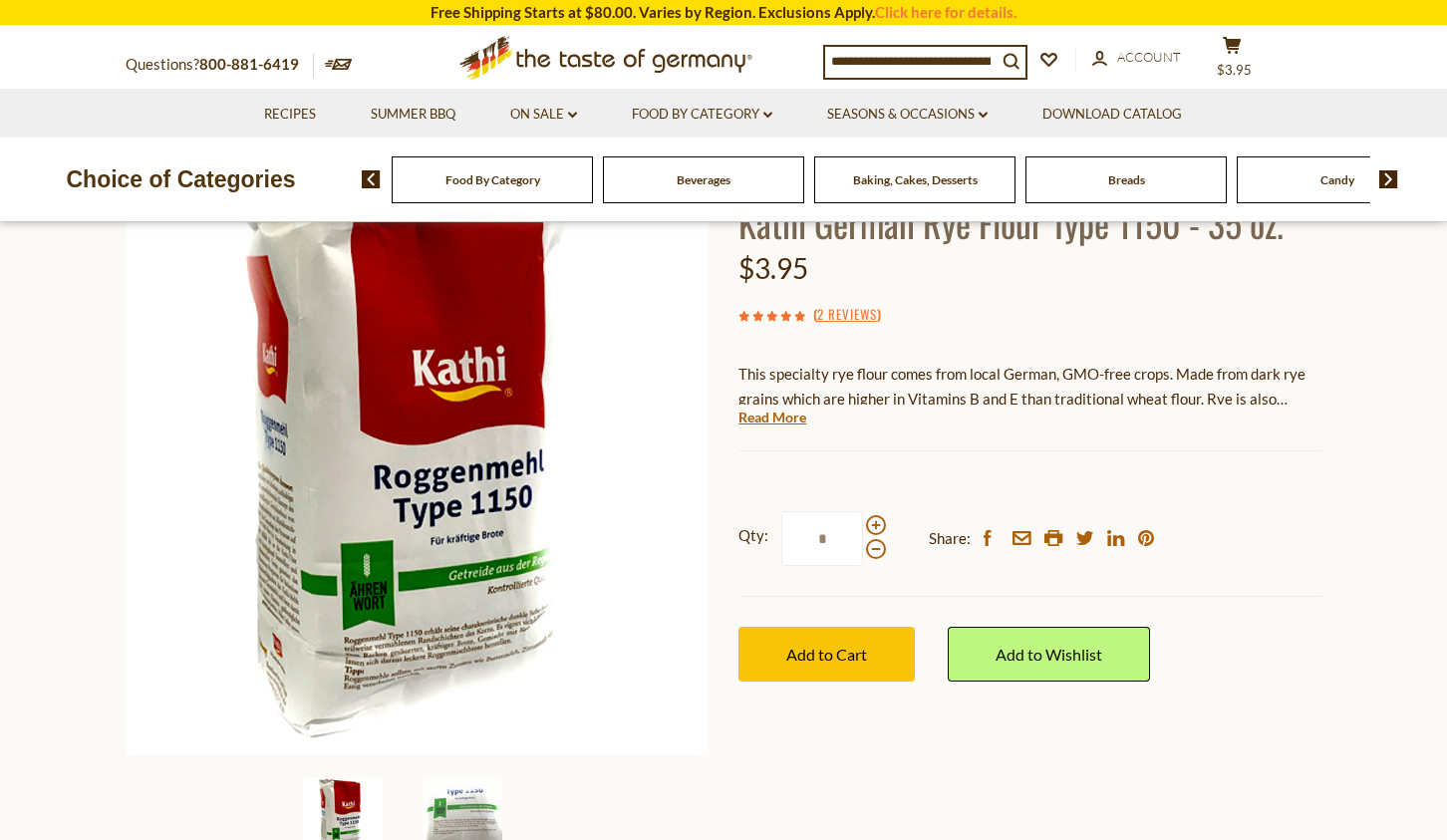 click on "Kathi
Kathi German Rye Flour Type 1150 - 35 oz.
$3.95
(  2 Reviews  )
This specialty rye flour comes from local German, GMO-free crops. Made from dark rye grains which are higher in Vitamins B and E than traditional wheat flour. Rye is also naturally low in gluten. Perfect to make your own rye bread and bread rolls. Mix with wheat to make the famous German Mischbrot (mixed flour bread)   Made in Germany. All instructions, ingredients etc. in English language.     To read "Best By" codes on Kathi products:
Read More
Current stock:
0 *" at bounding box center (1029, 448) 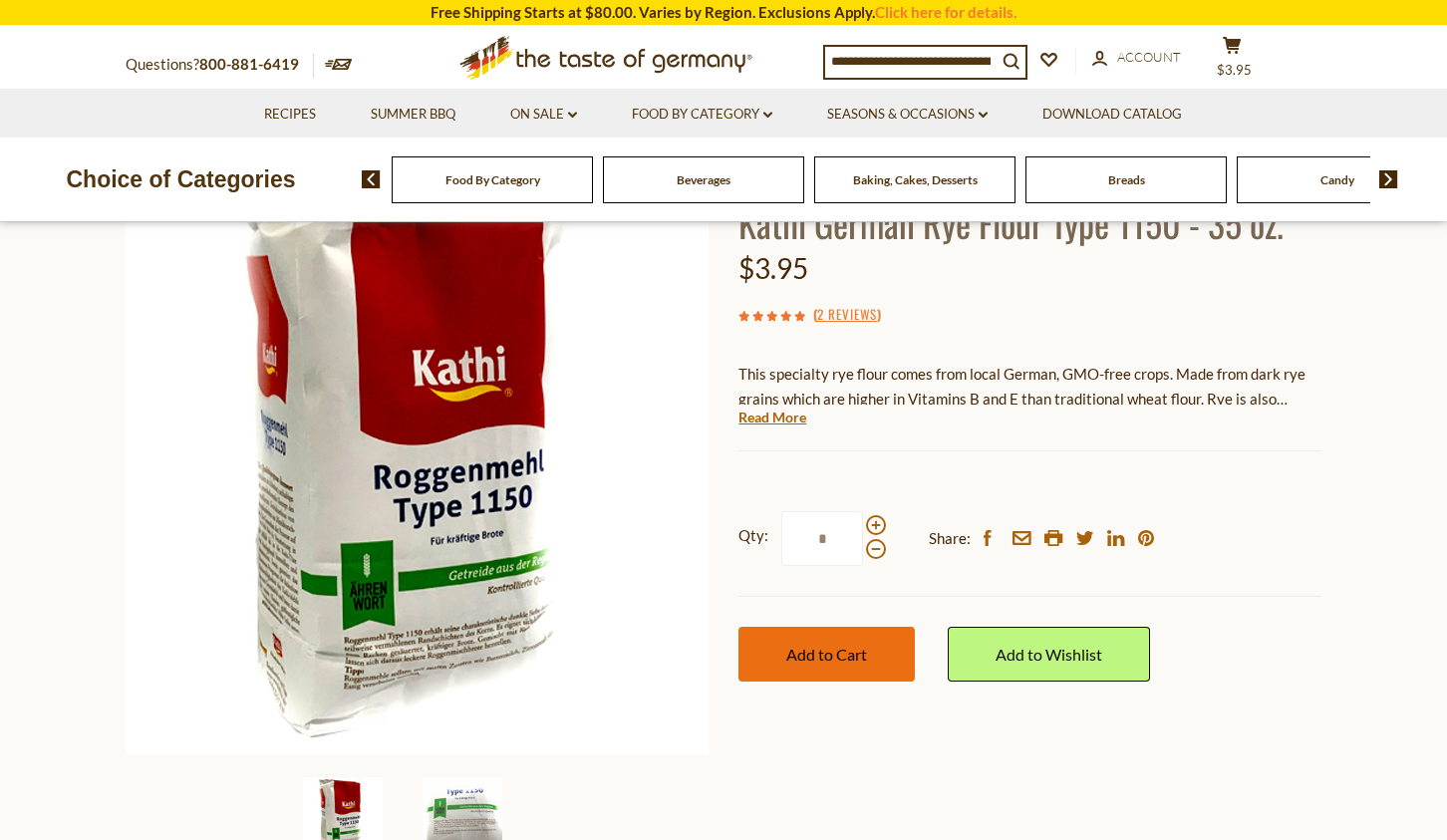 click on "Add to Cart" at bounding box center (826, 654) 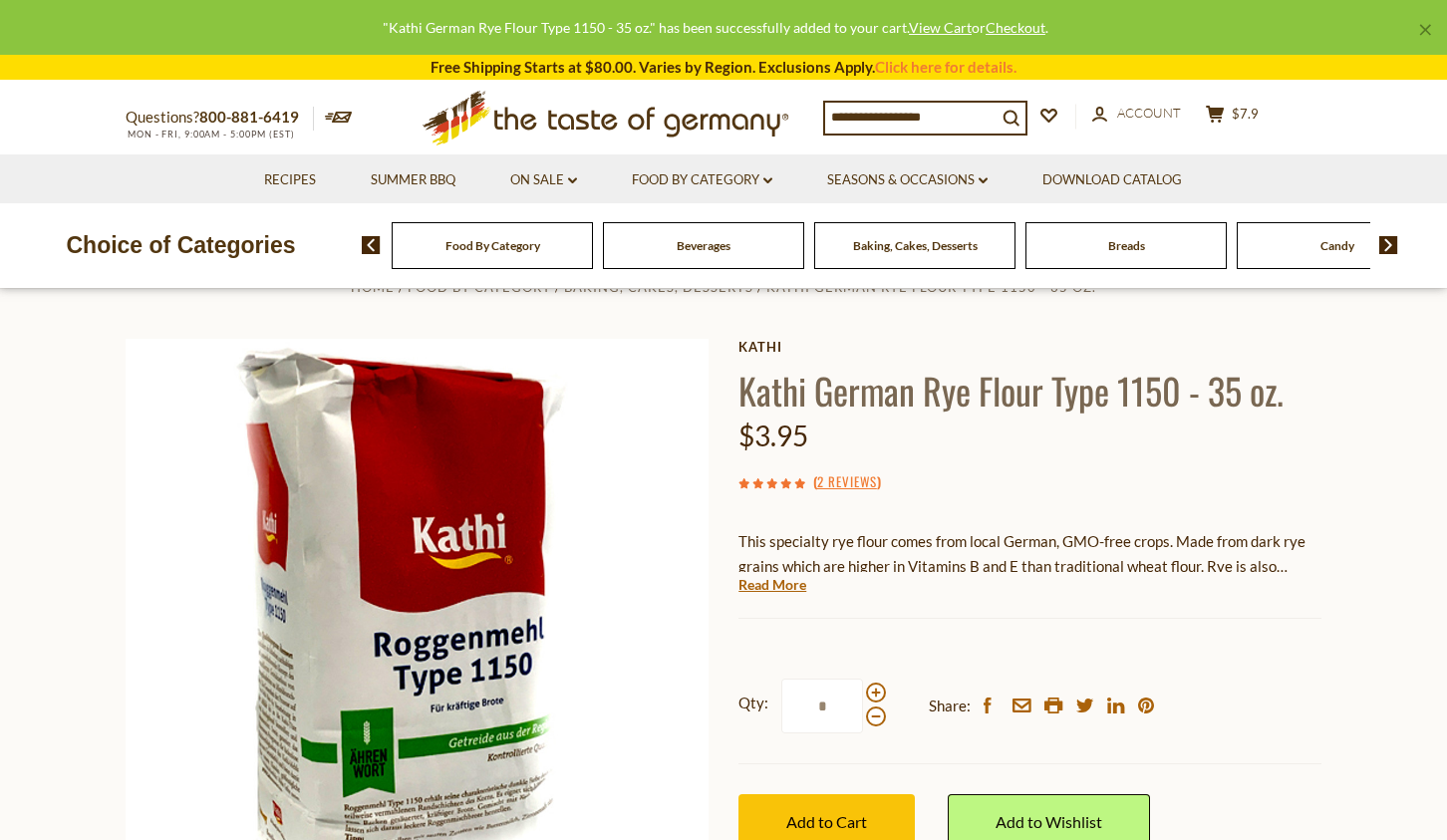 scroll, scrollTop: 0, scrollLeft: 0, axis: both 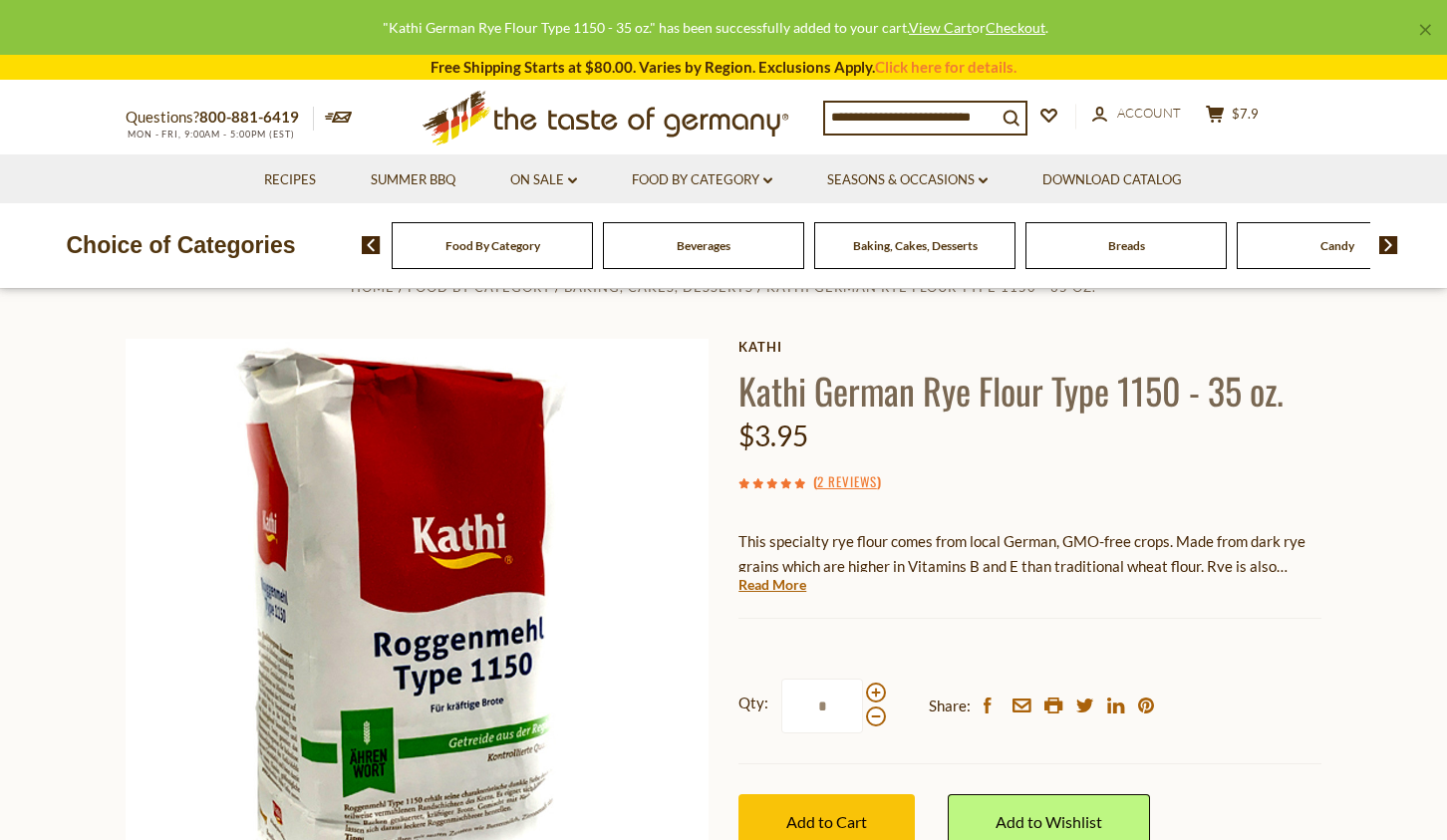 click at bounding box center [911, 117] 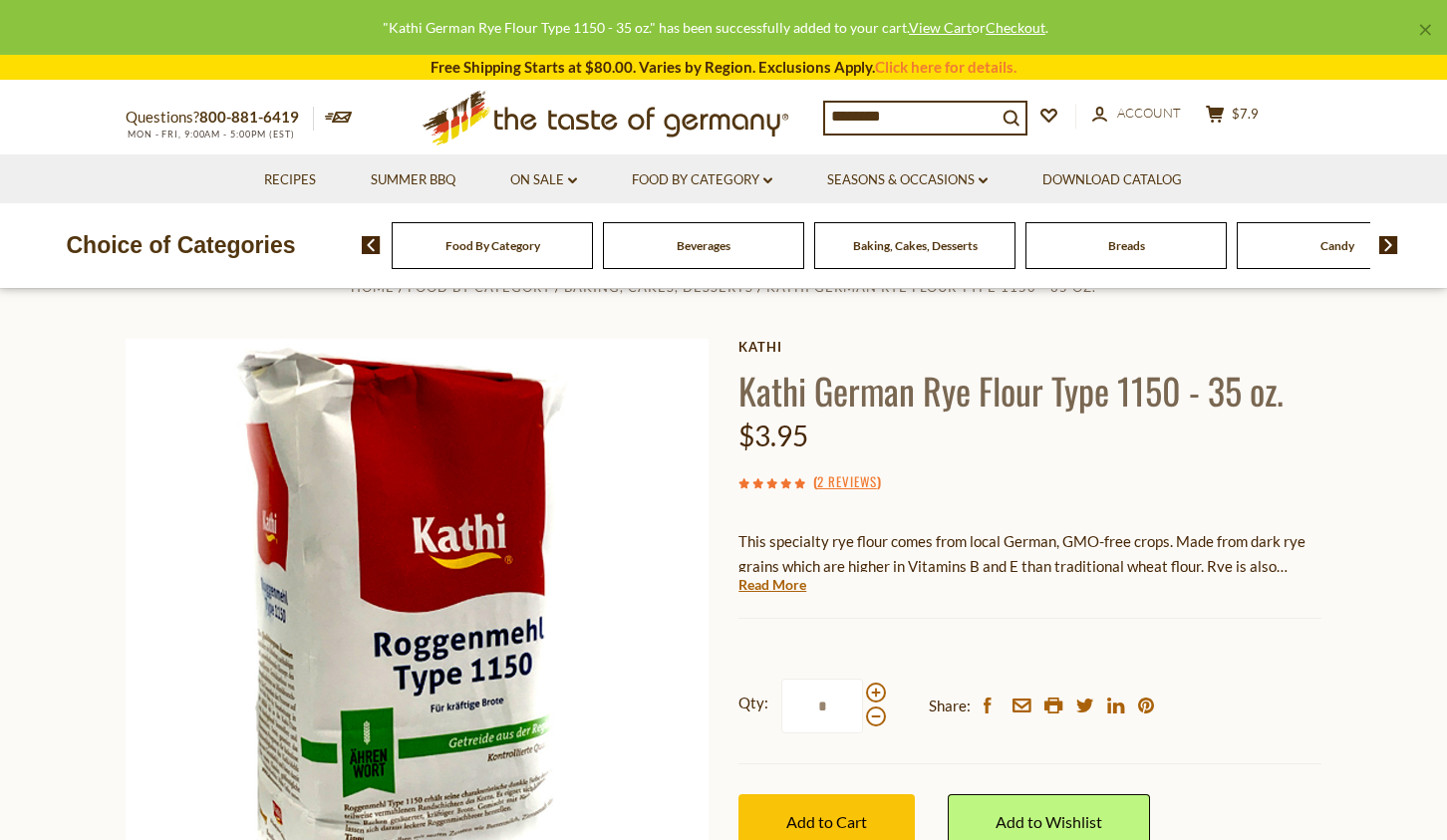 type on "*********" 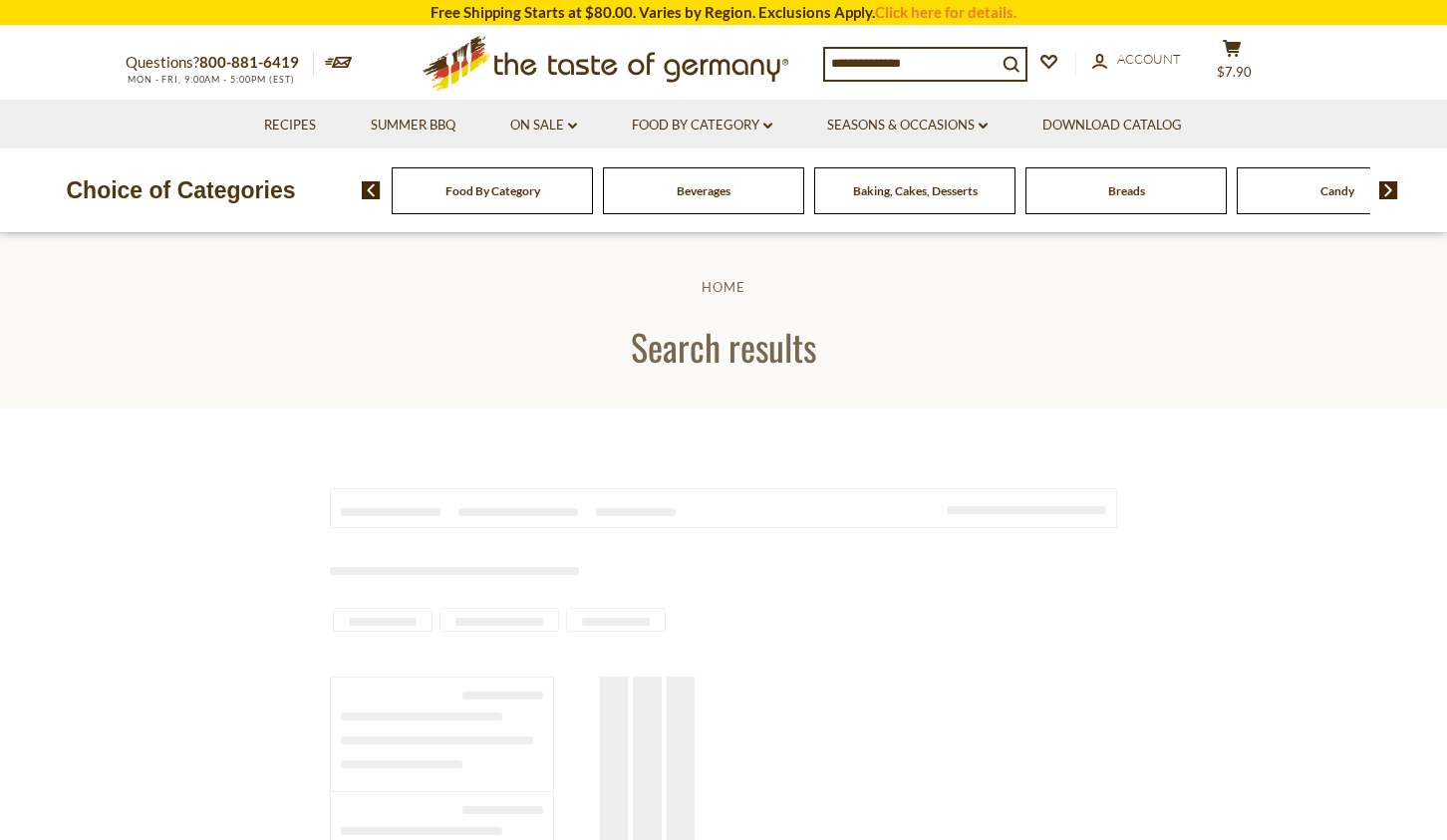 type on "*********" 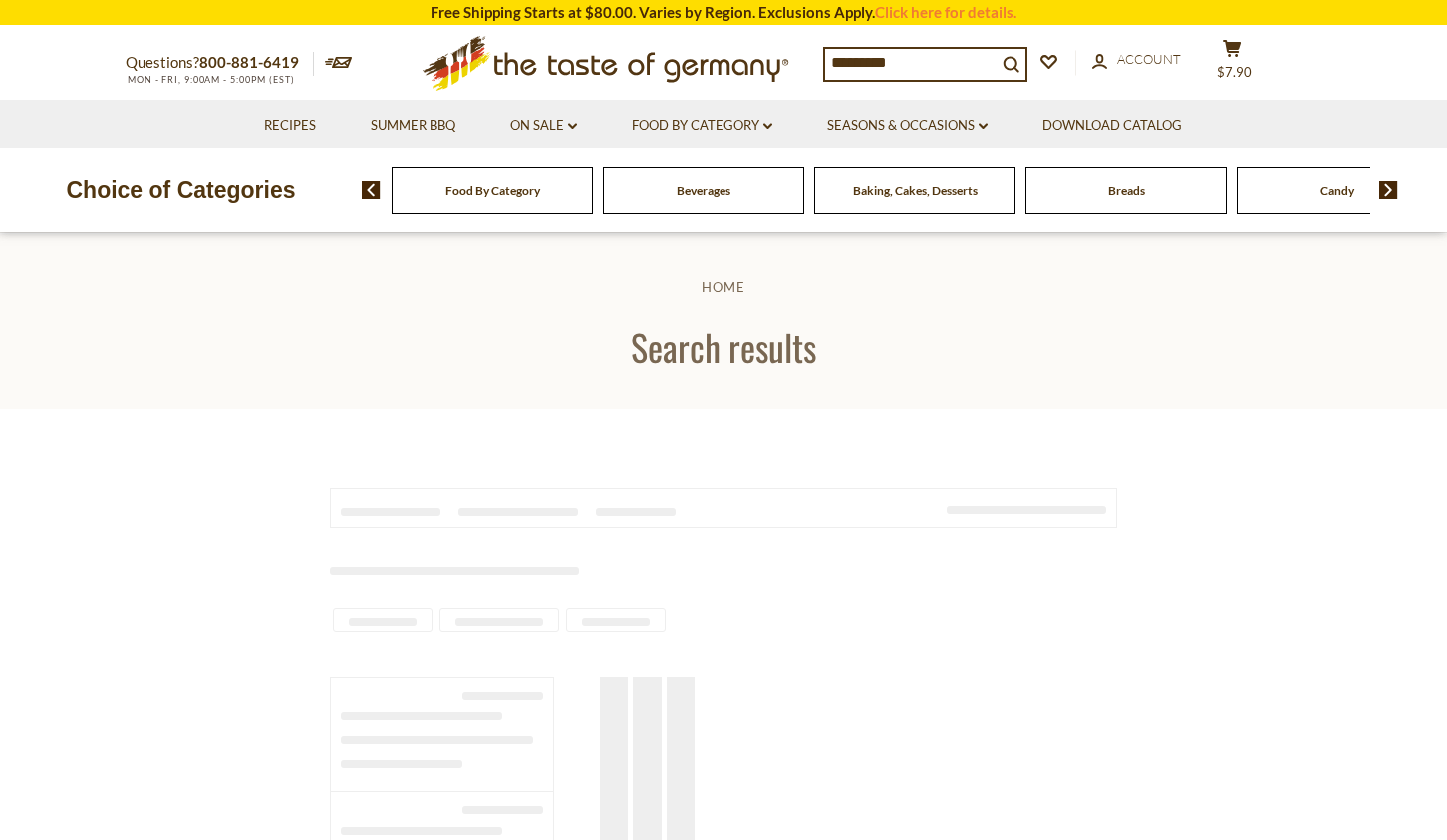scroll, scrollTop: 0, scrollLeft: 0, axis: both 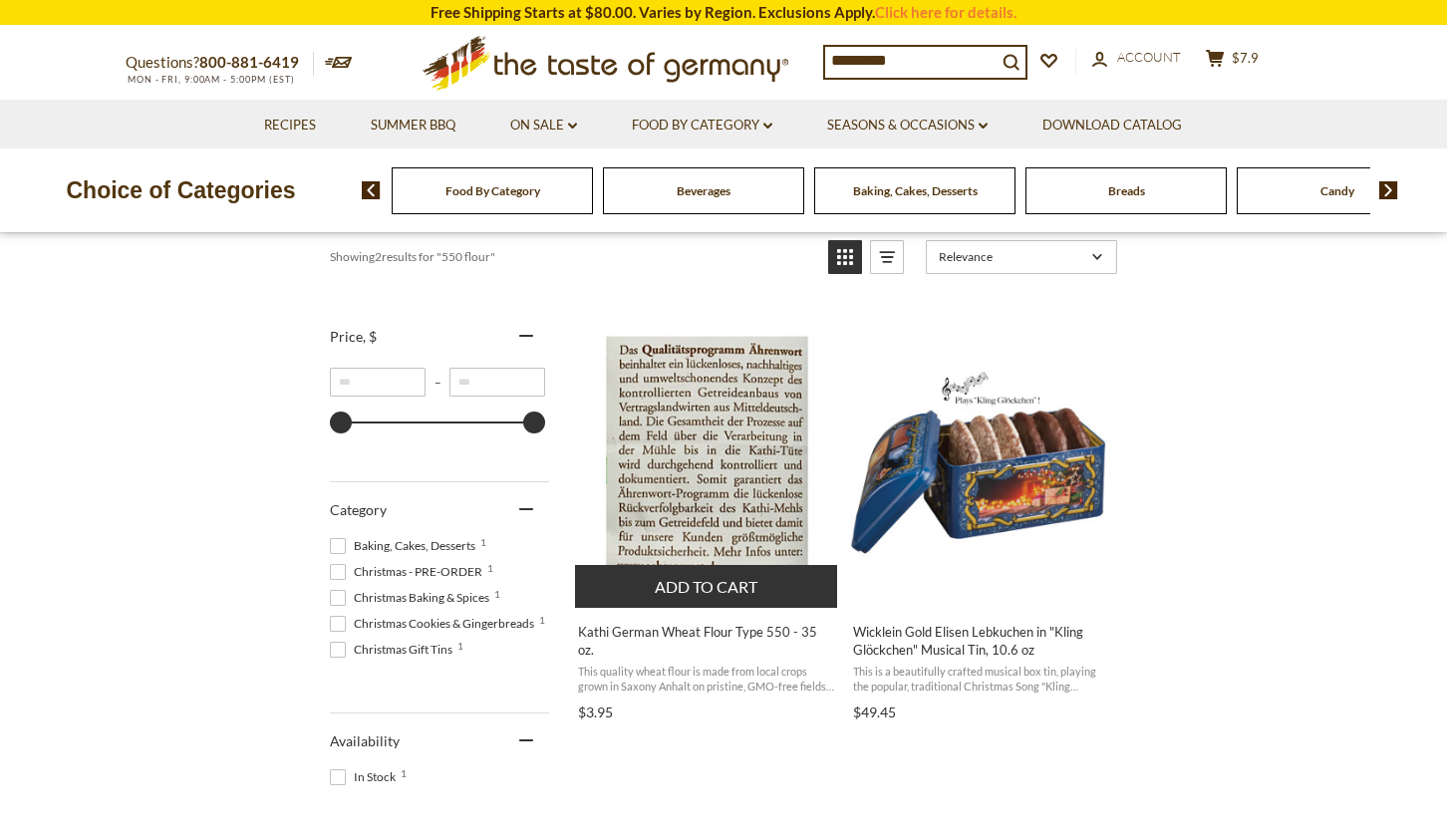 click at bounding box center [707, 458] 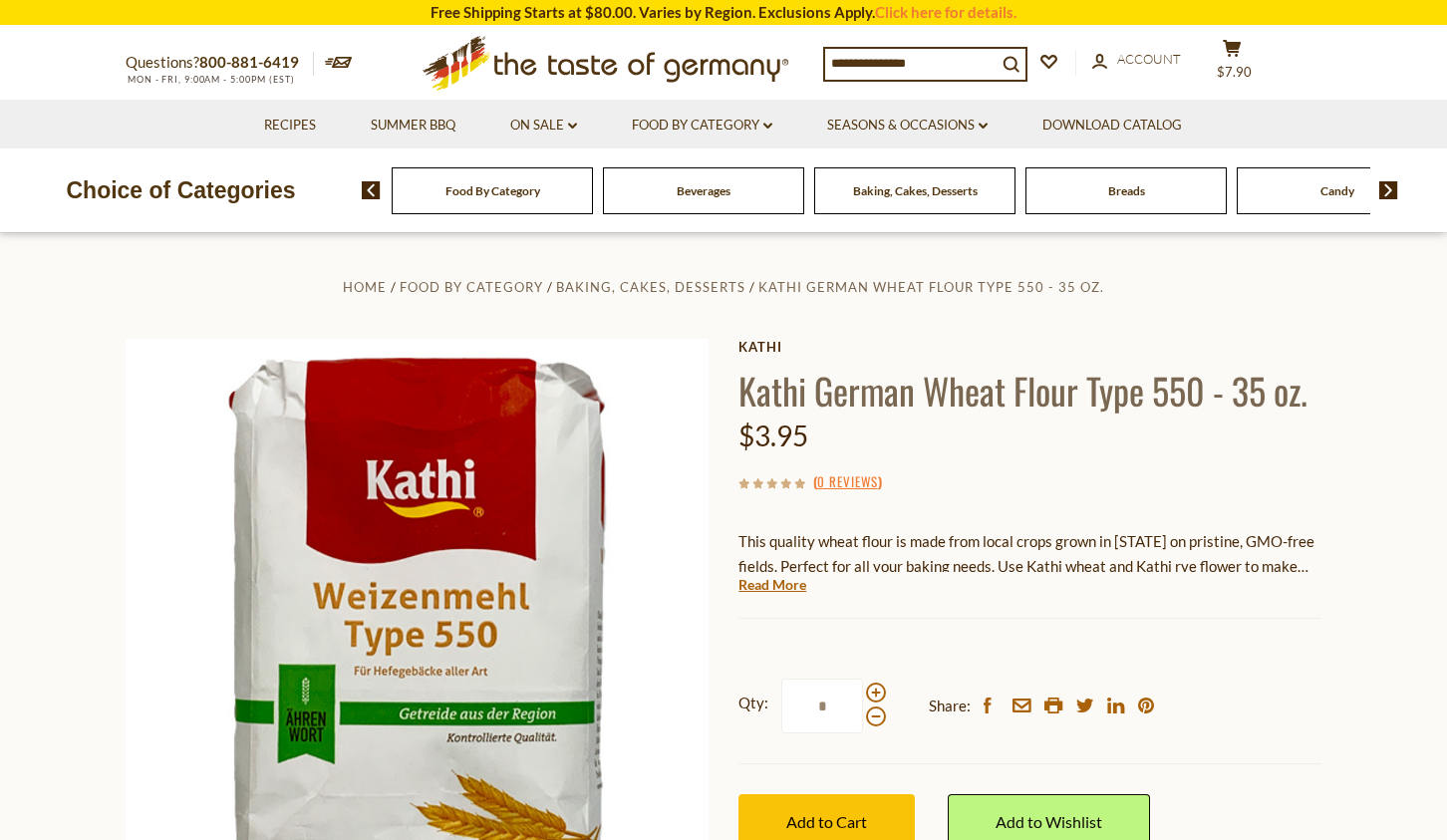 scroll, scrollTop: 0, scrollLeft: 0, axis: both 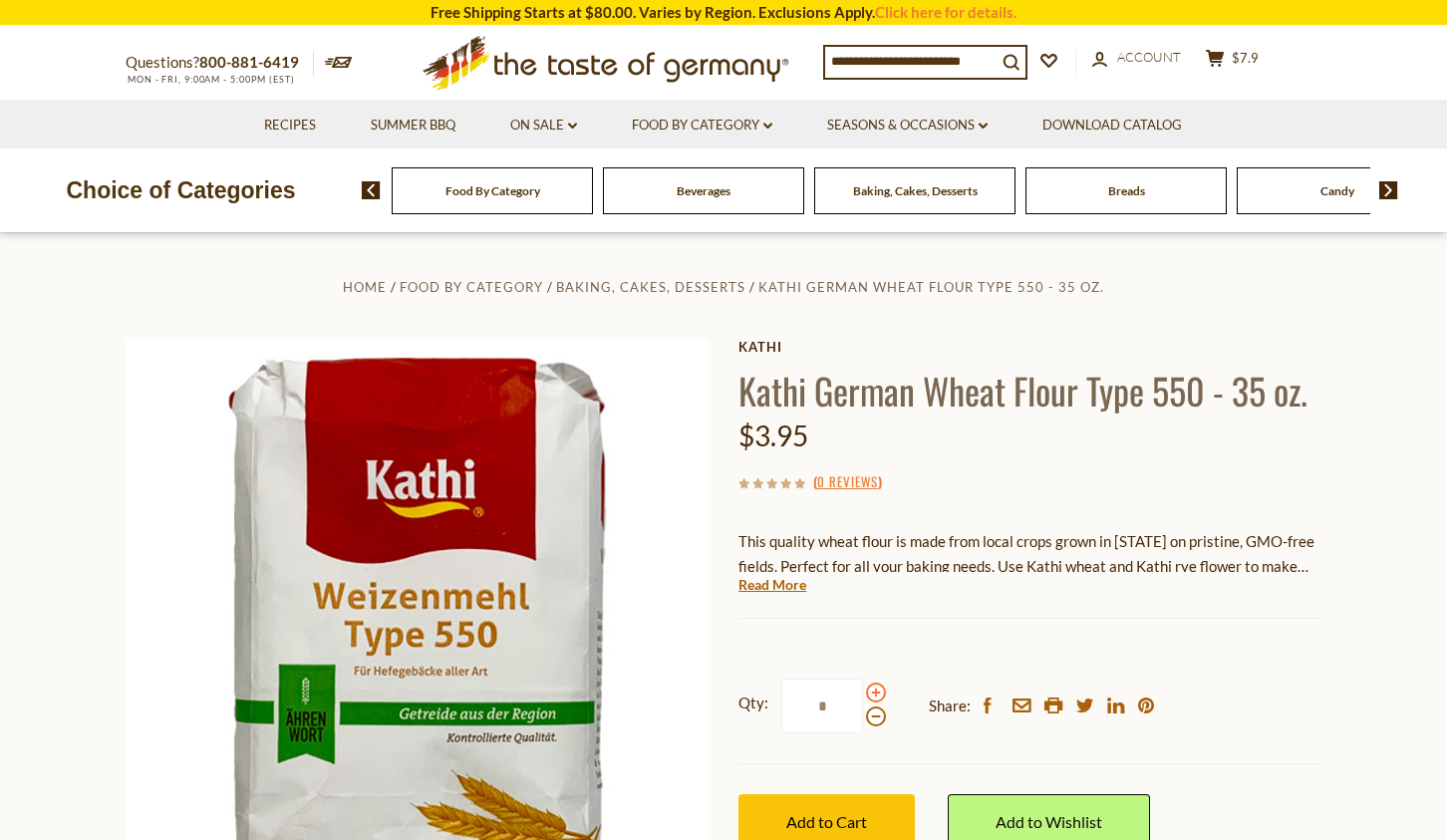 click at bounding box center [876, 693] 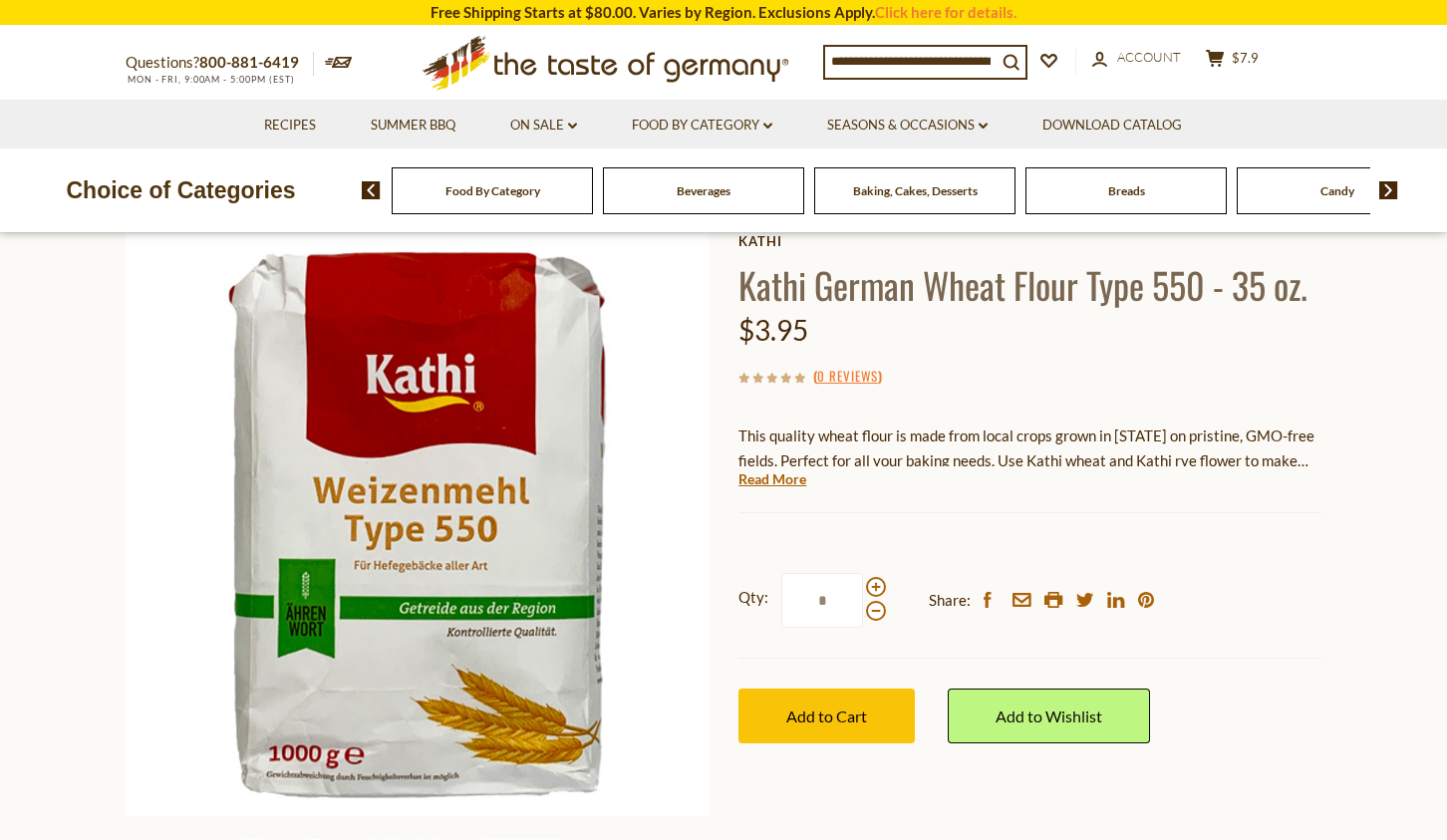 scroll, scrollTop: 113, scrollLeft: 0, axis: vertical 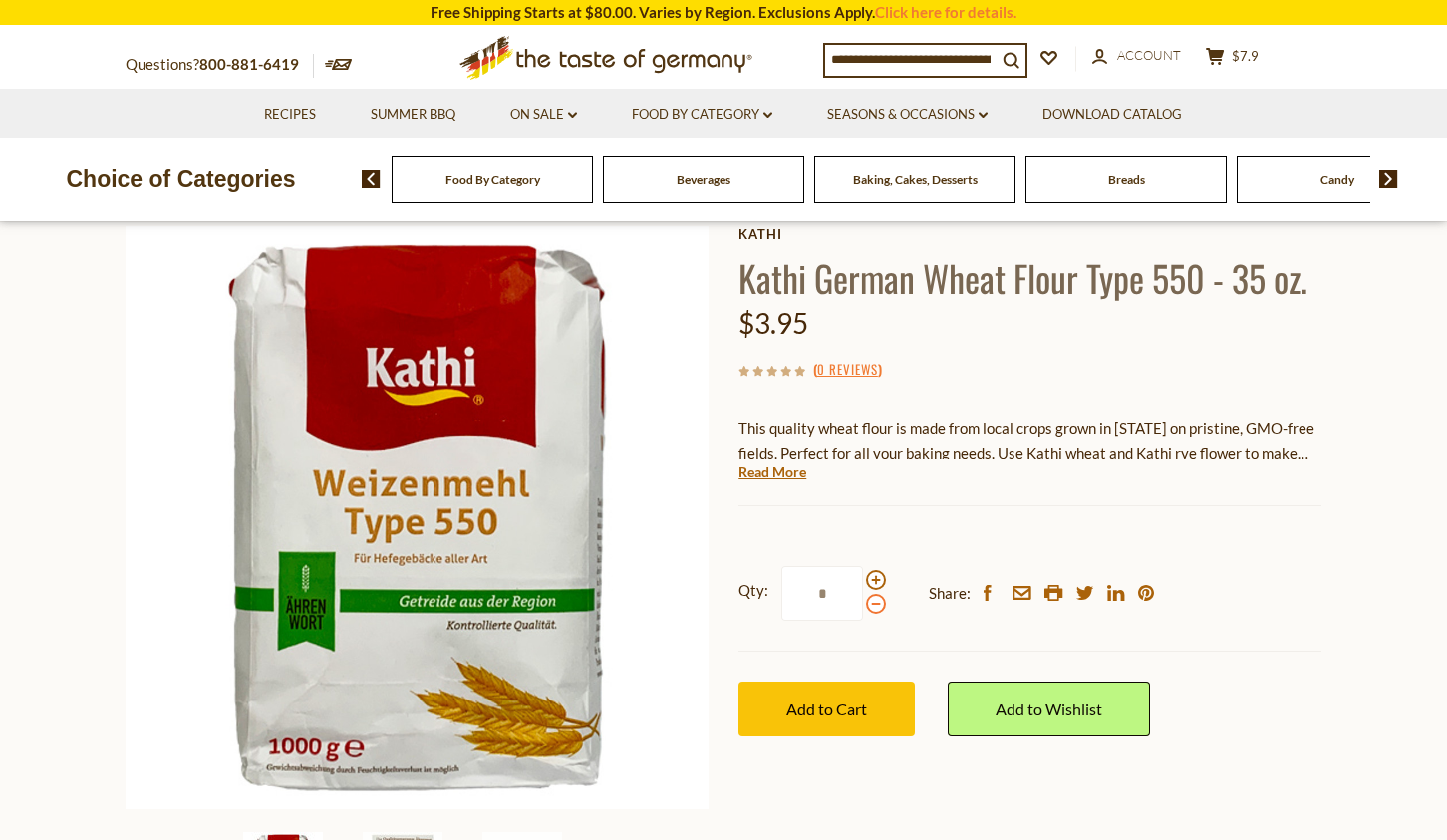 click at bounding box center [876, 604] 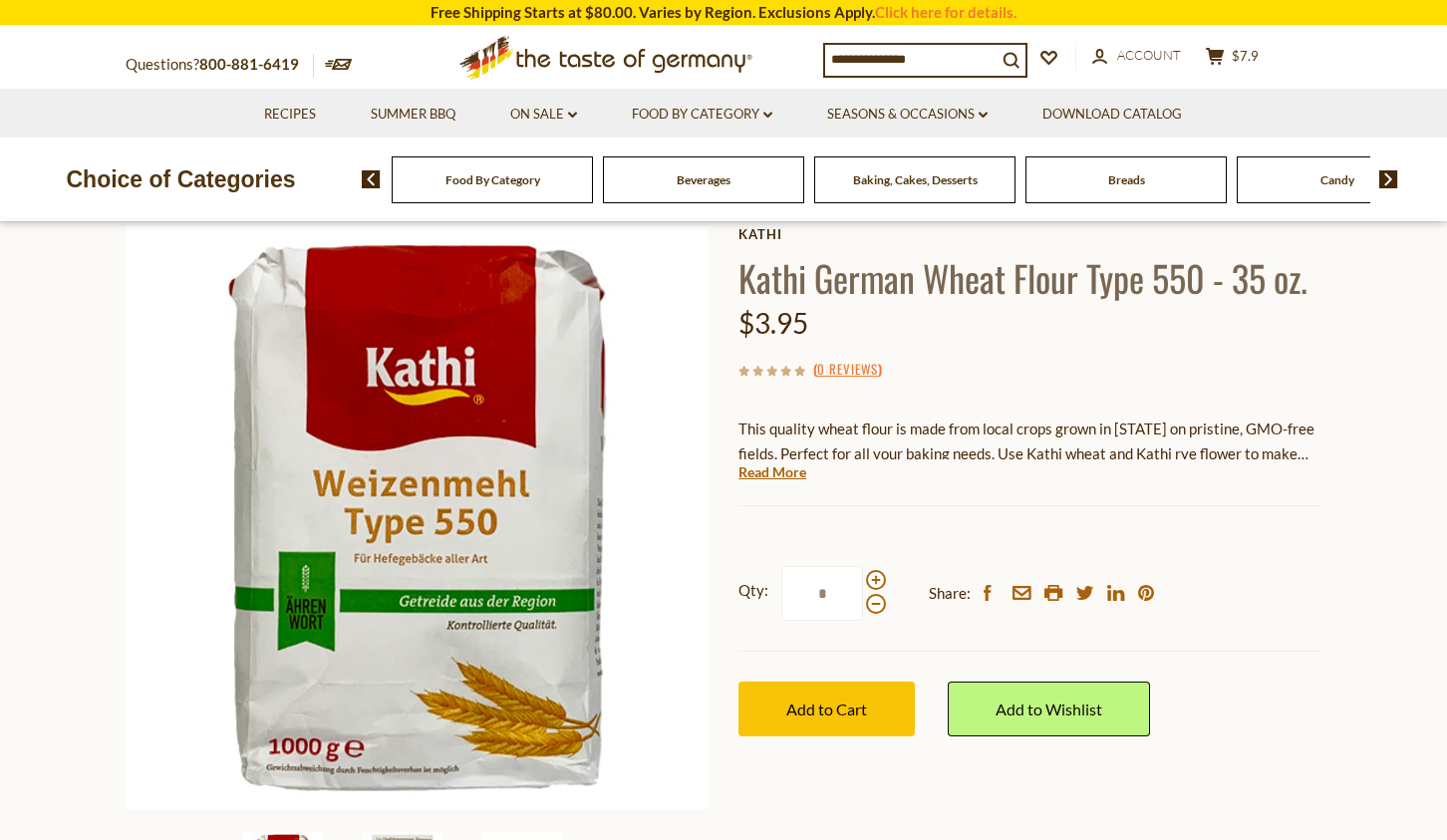 click on "Qty:
*" at bounding box center [812, 593] 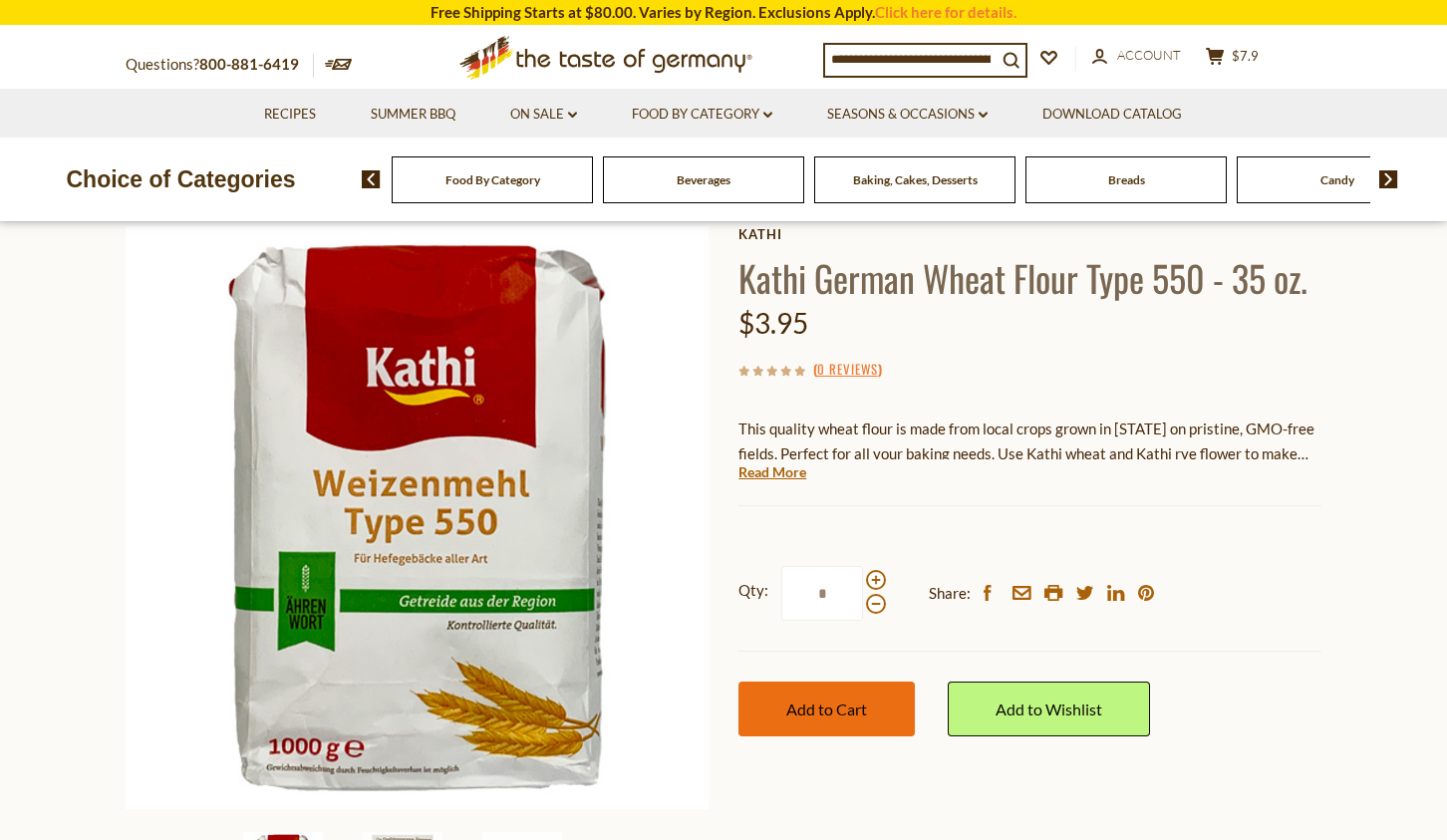 type on "*" 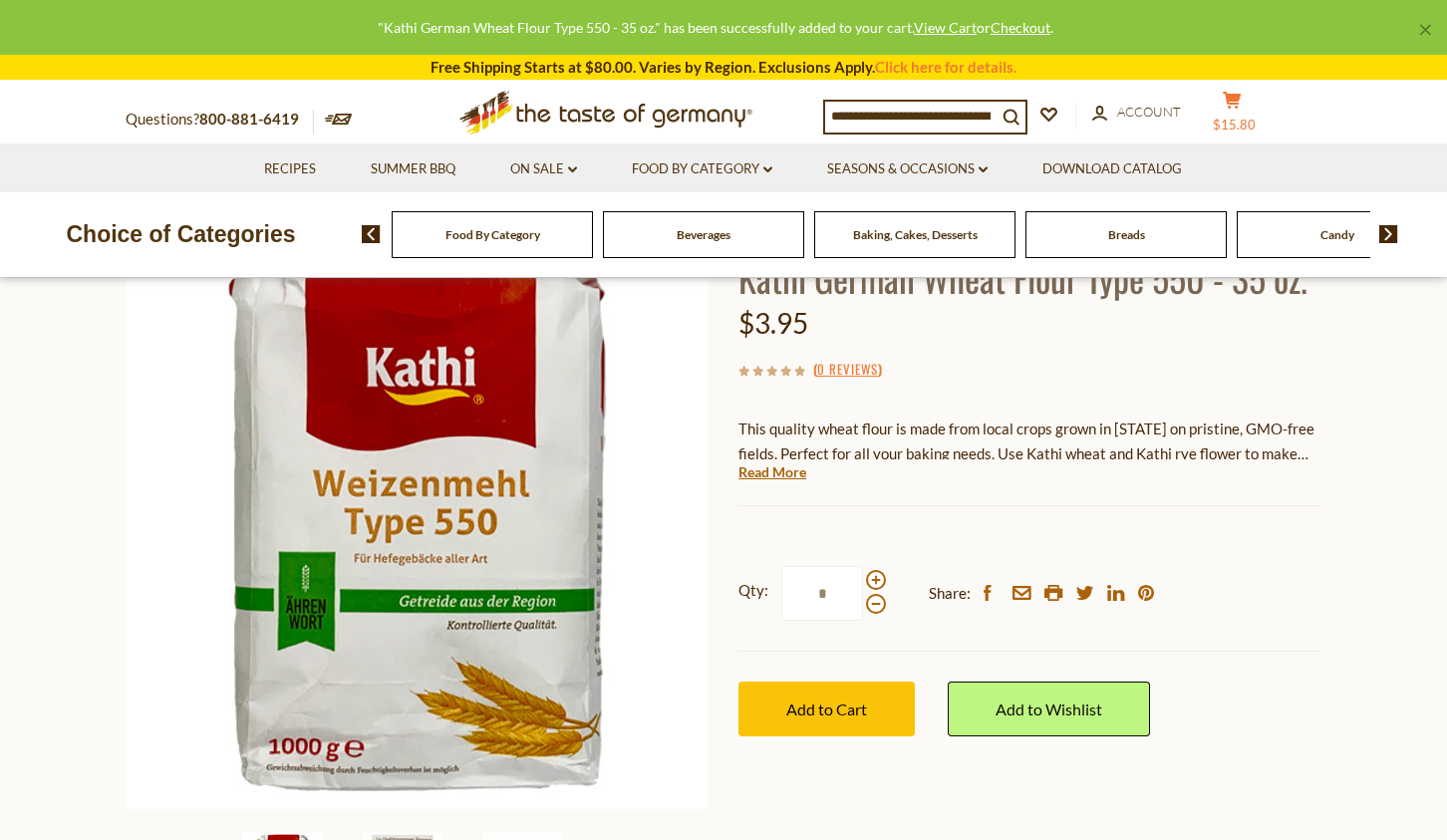 click on "$15.80" at bounding box center (1234, 125) 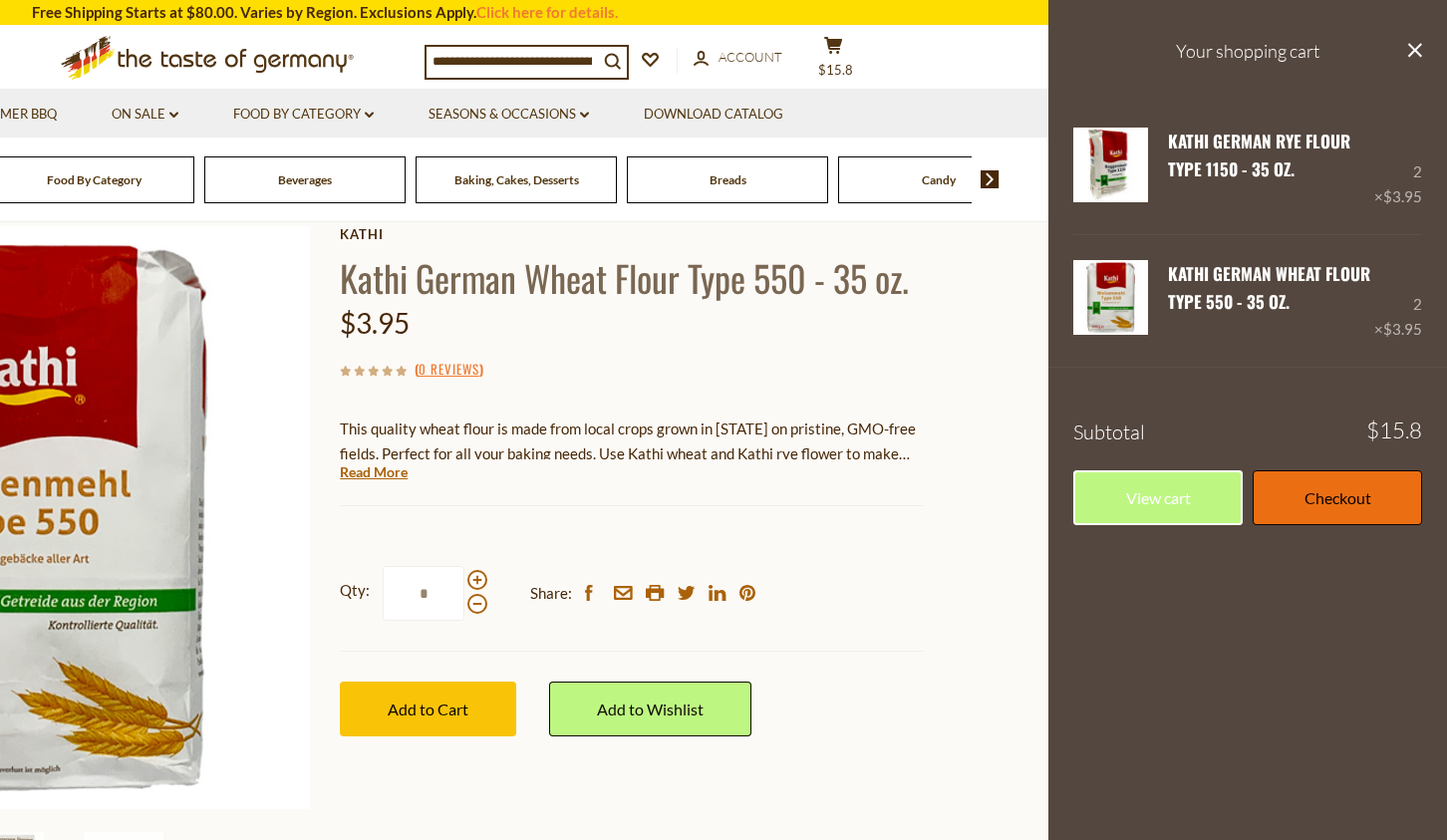 click on "Checkout" at bounding box center [1337, 497] 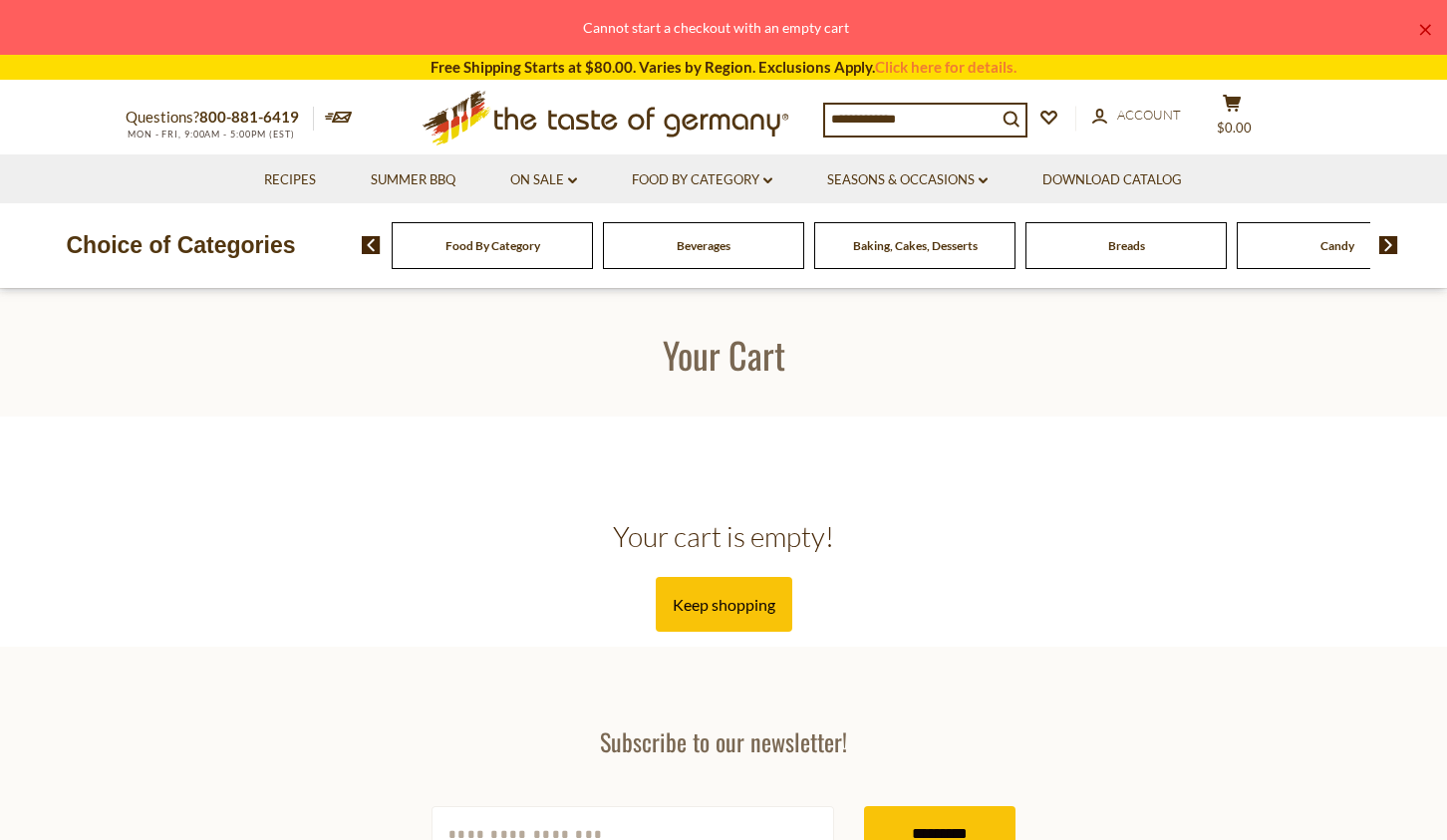 scroll, scrollTop: 159, scrollLeft: 0, axis: vertical 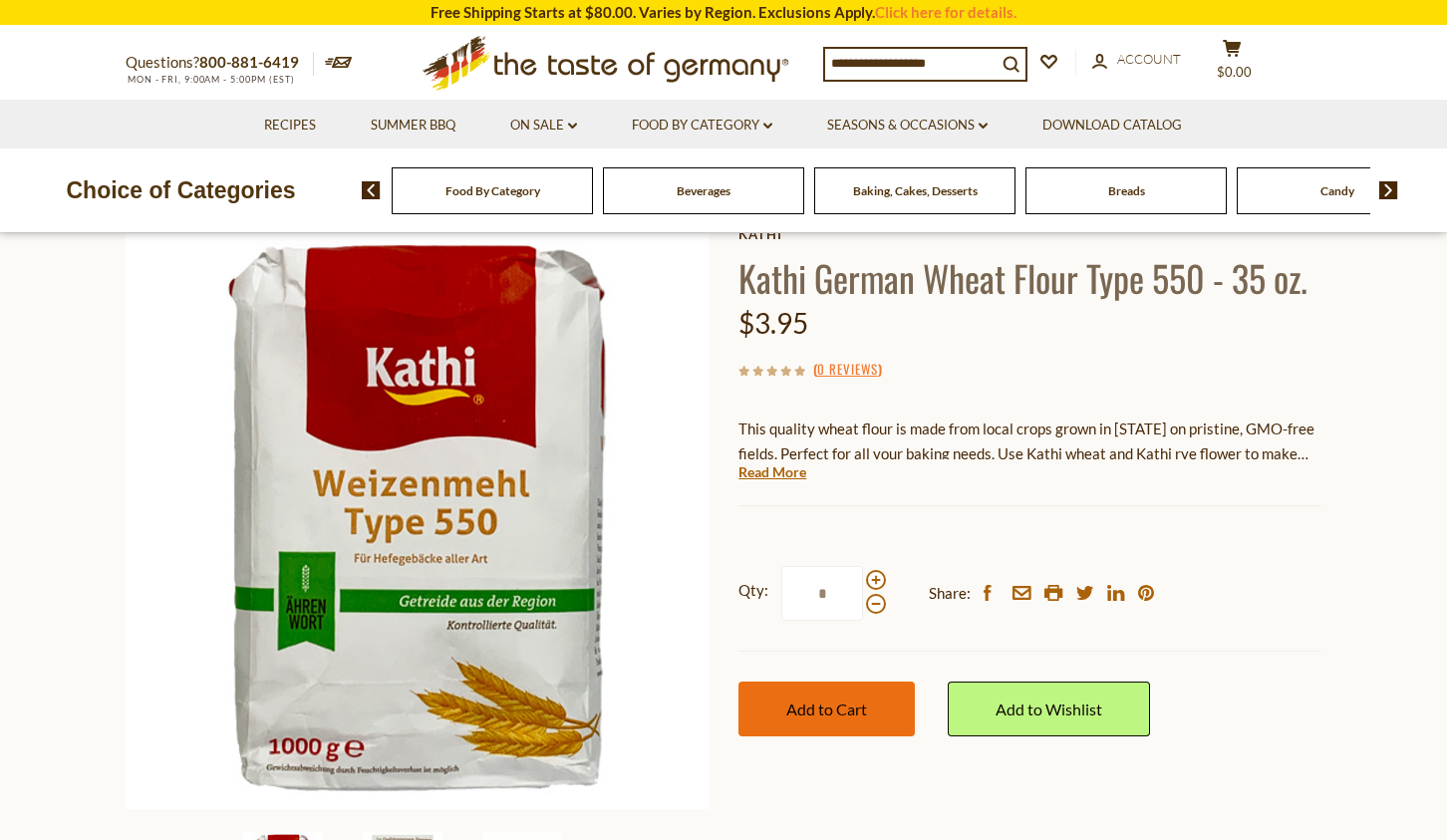 click on "Add to Cart" at bounding box center (826, 708) 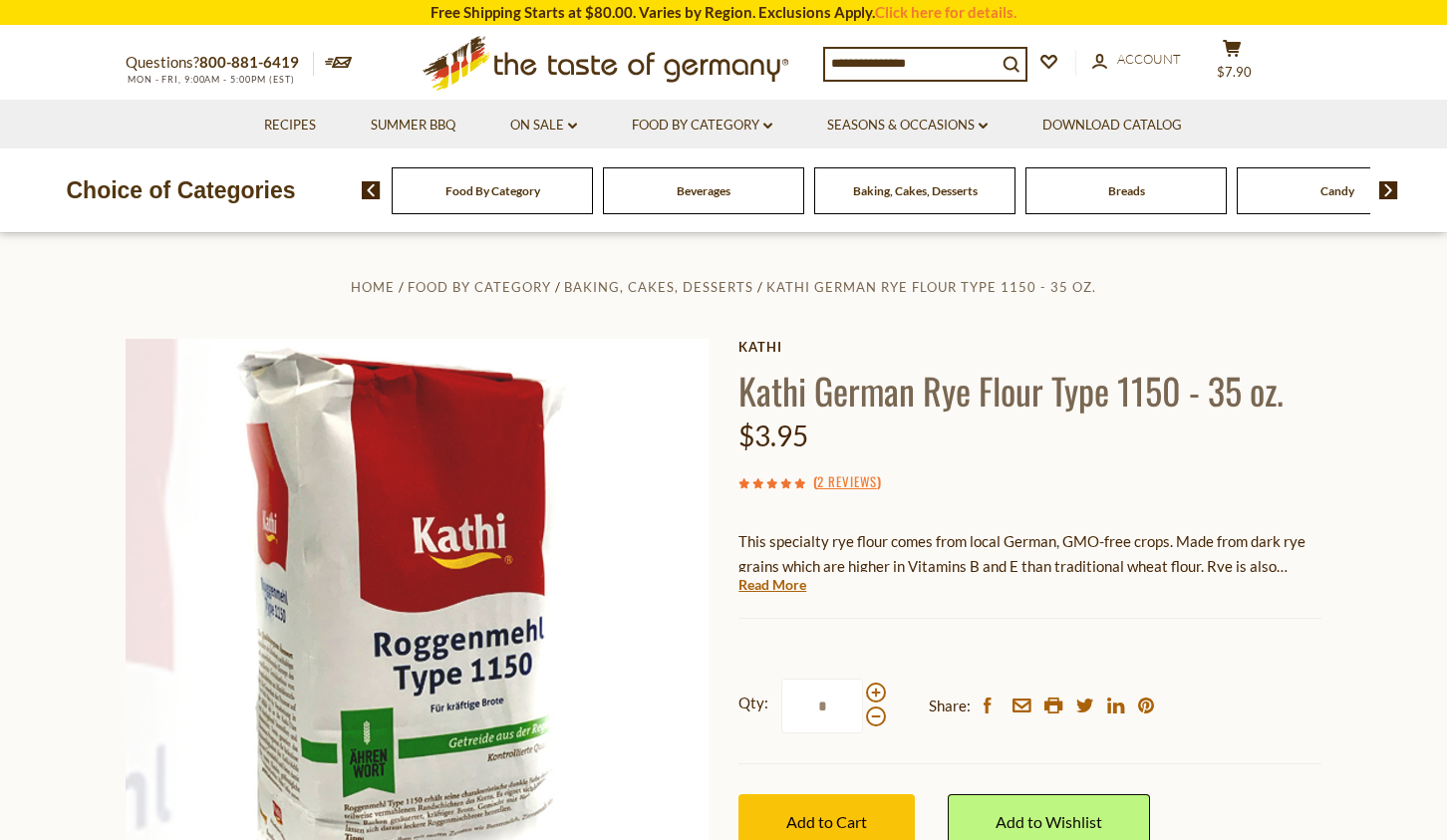 scroll, scrollTop: 0, scrollLeft: 0, axis: both 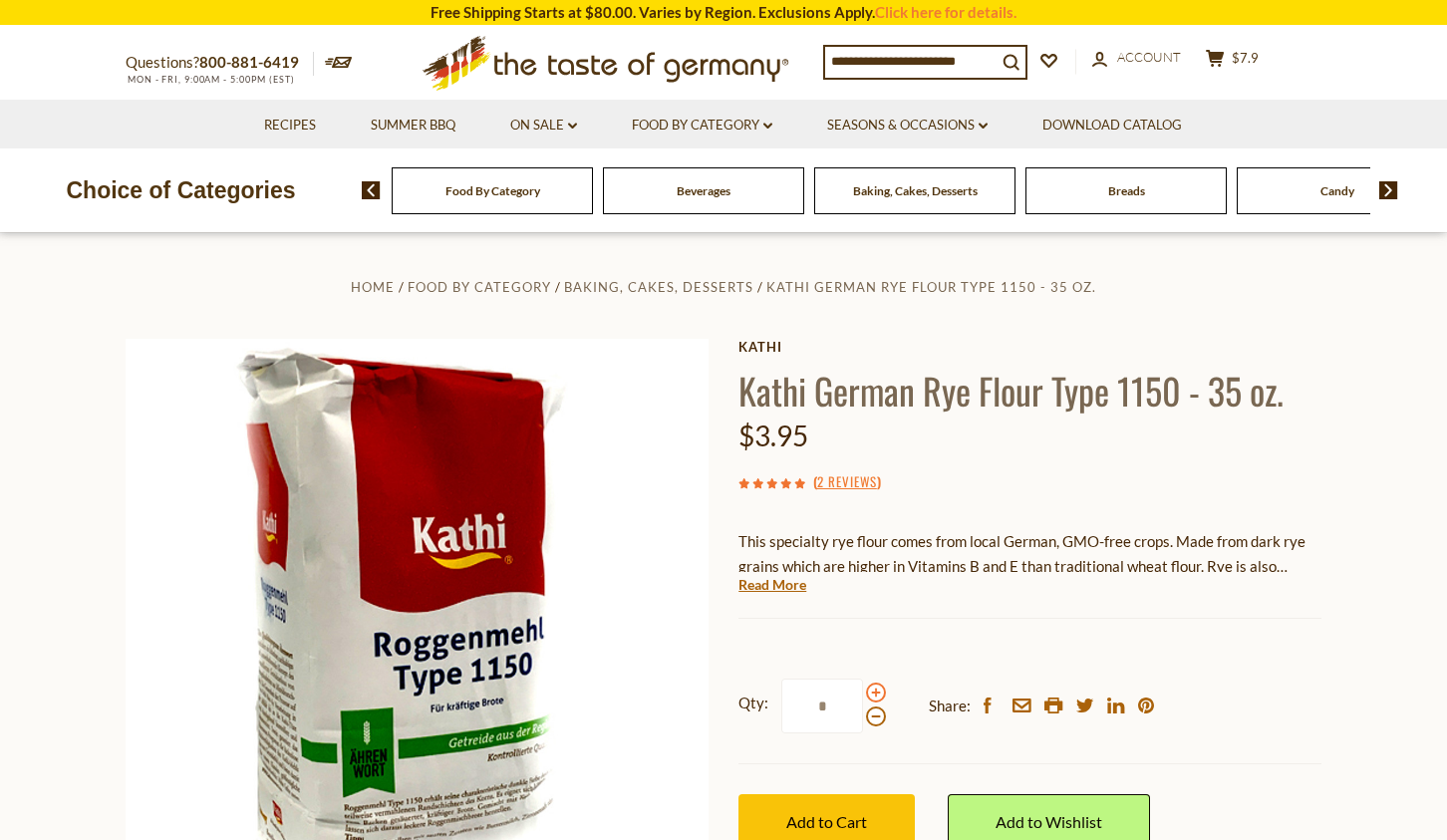 click at bounding box center (876, 693) 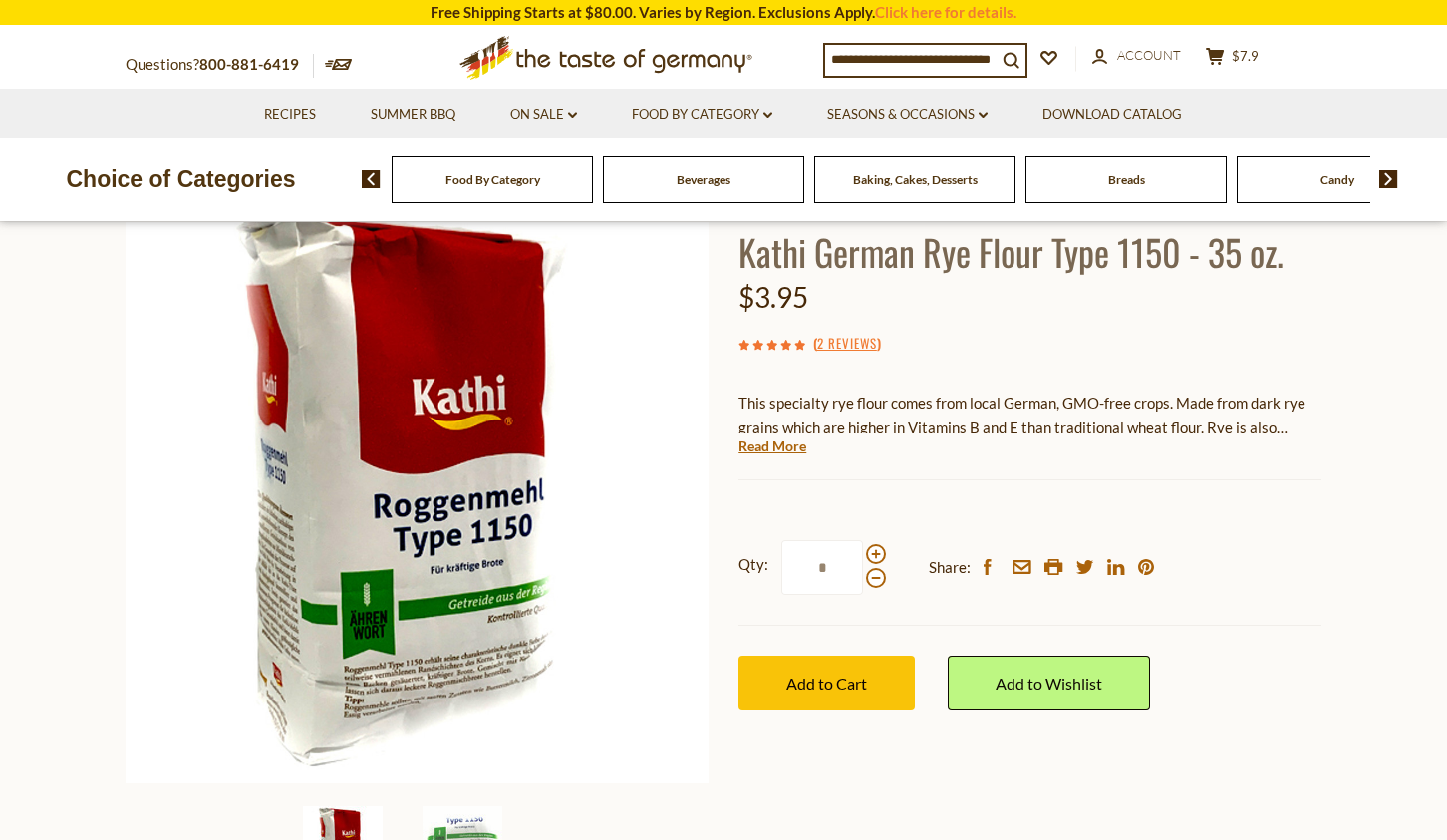 scroll, scrollTop: 167, scrollLeft: 0, axis: vertical 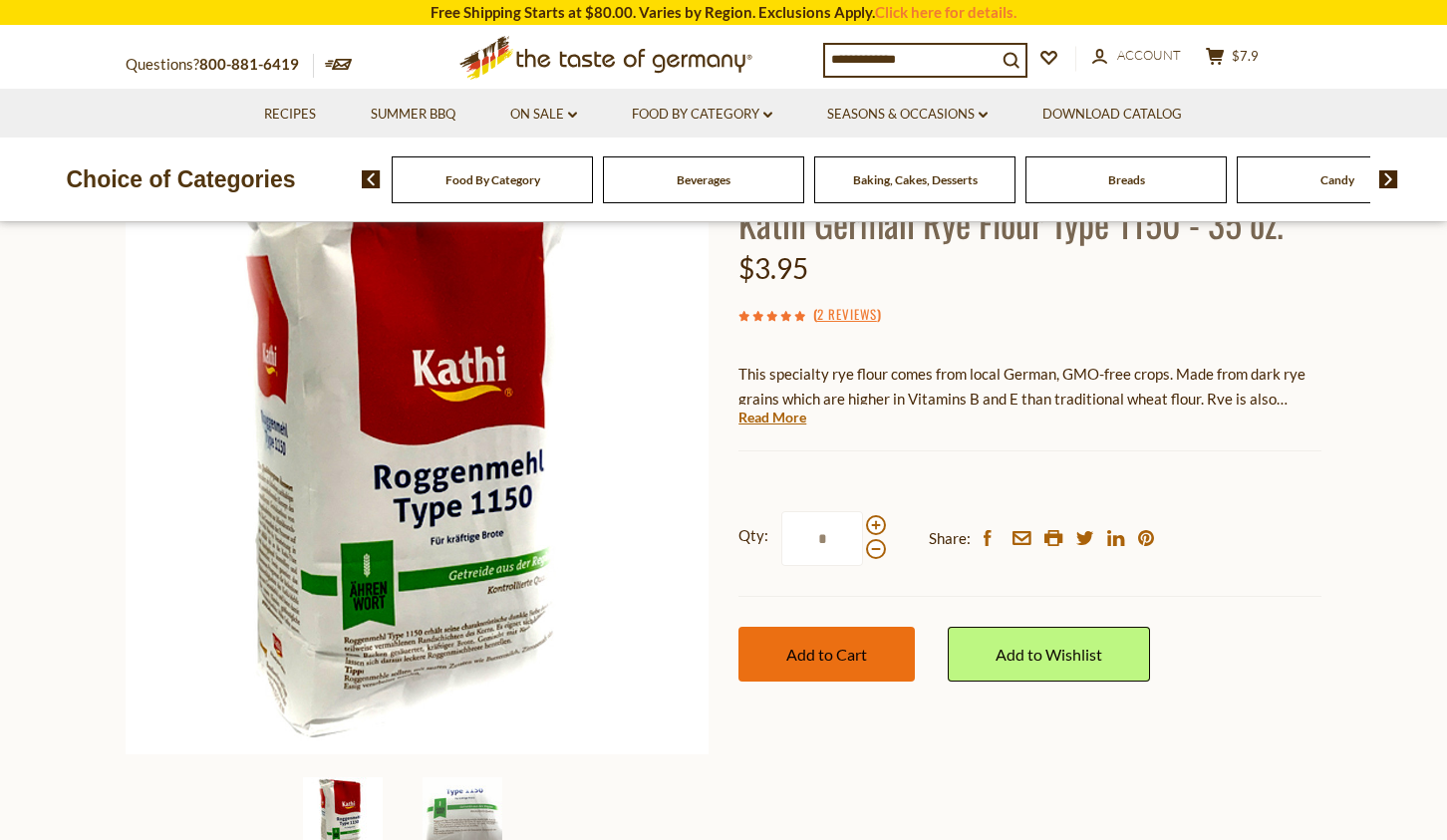 type on "*" 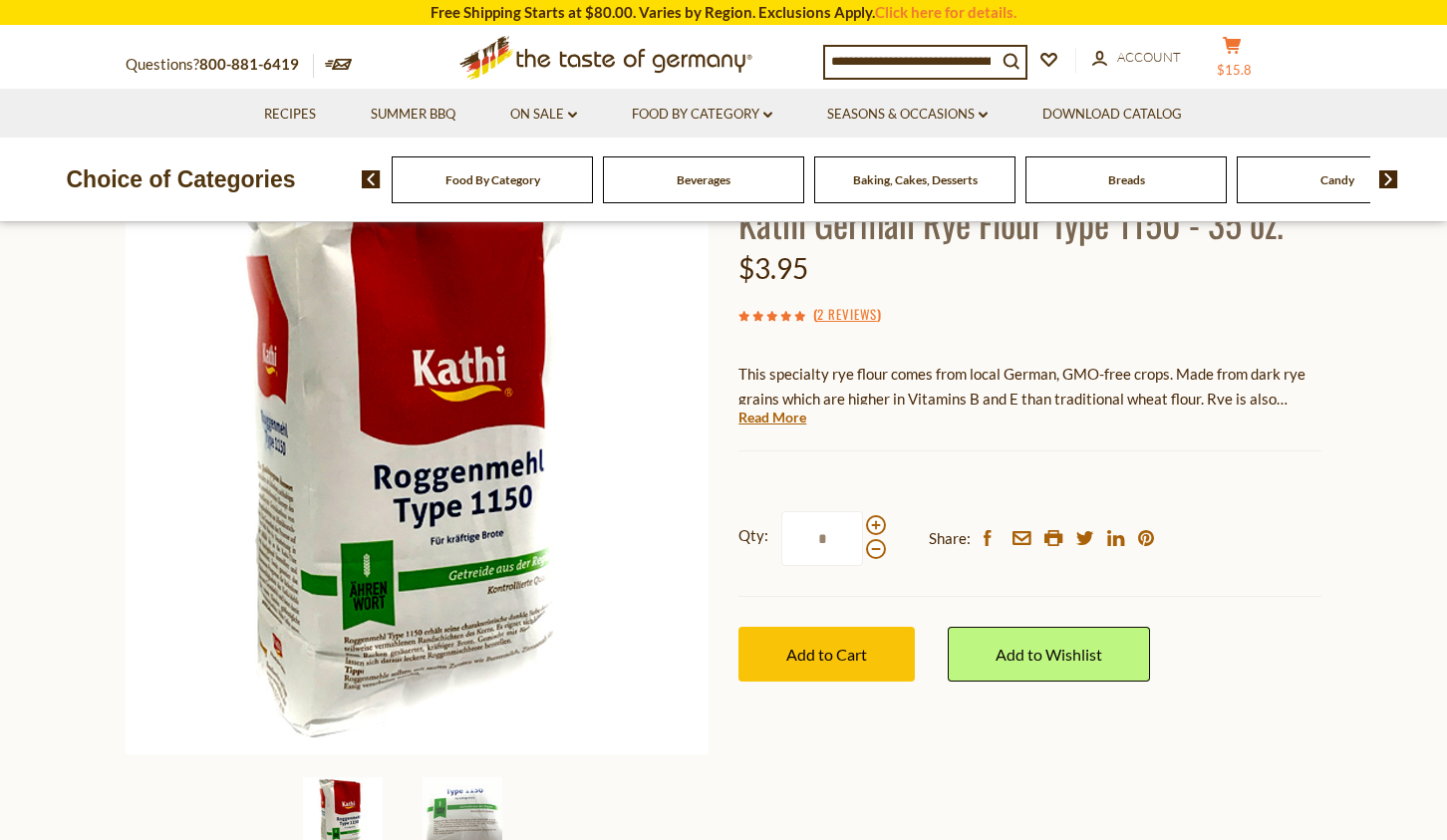 click on "$15.8" at bounding box center [1234, 70] 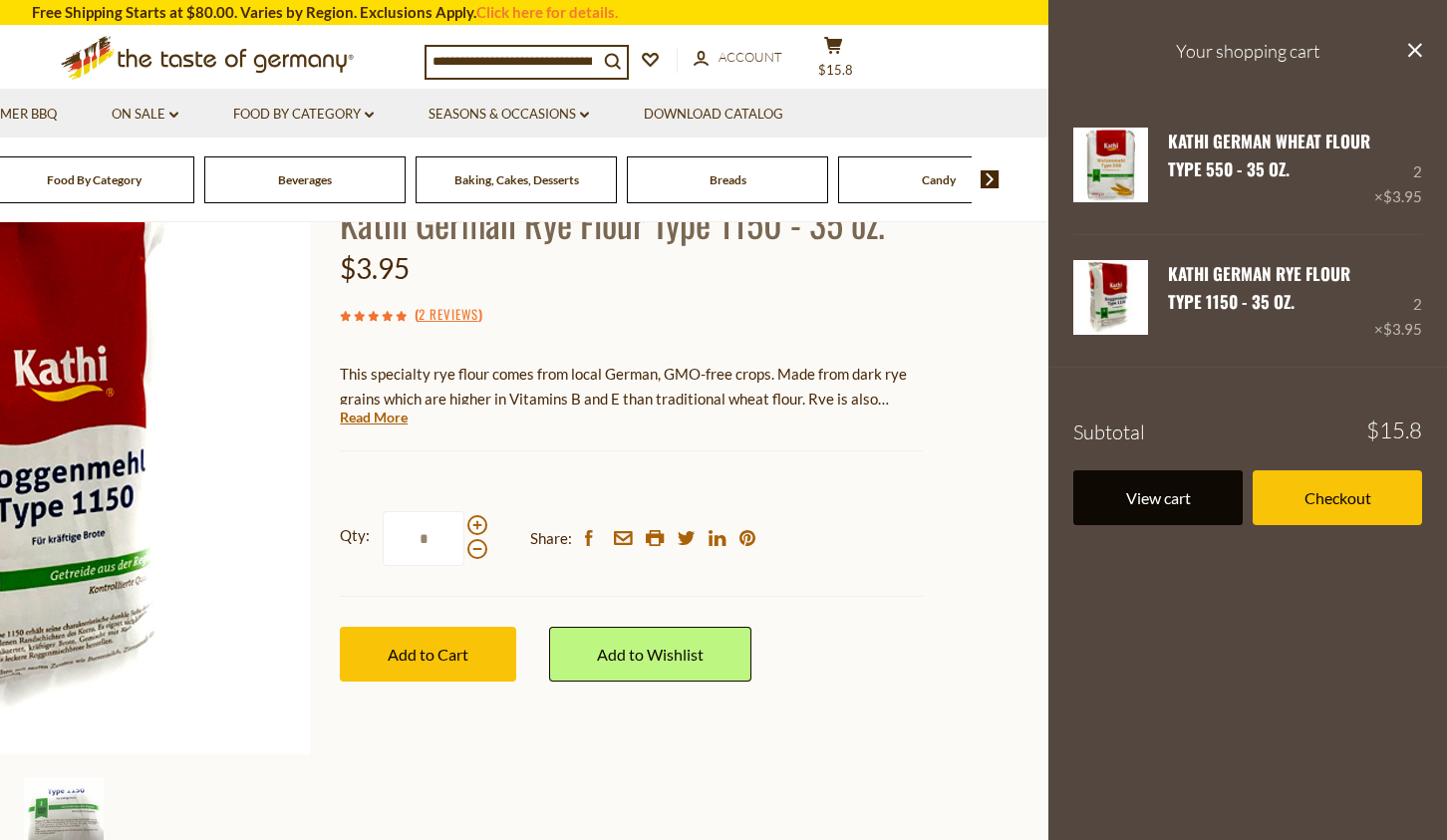click on "View cart" at bounding box center (1158, 497) 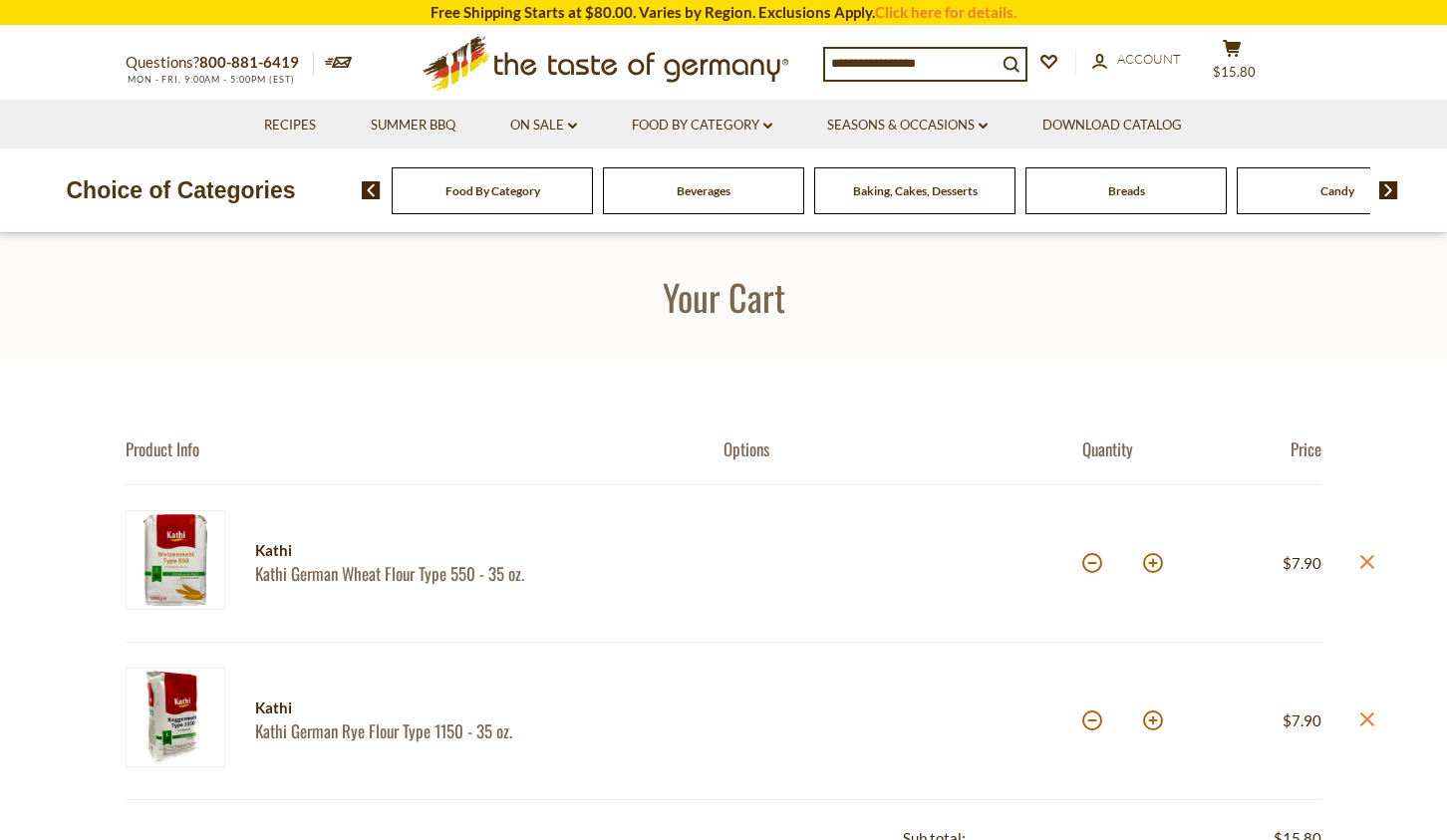 scroll, scrollTop: 0, scrollLeft: 0, axis: both 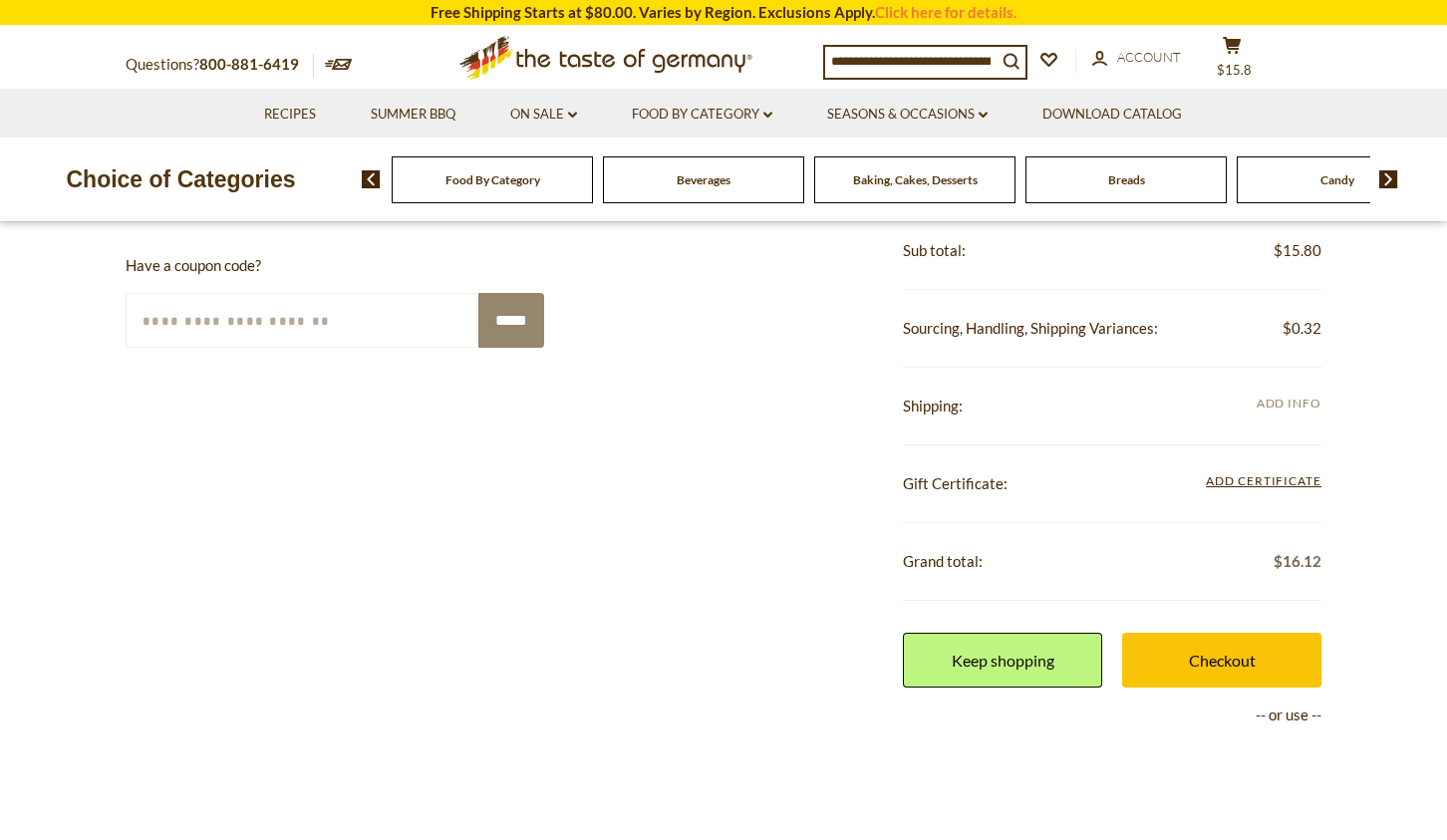 click on "Add Info" at bounding box center [1289, 403] 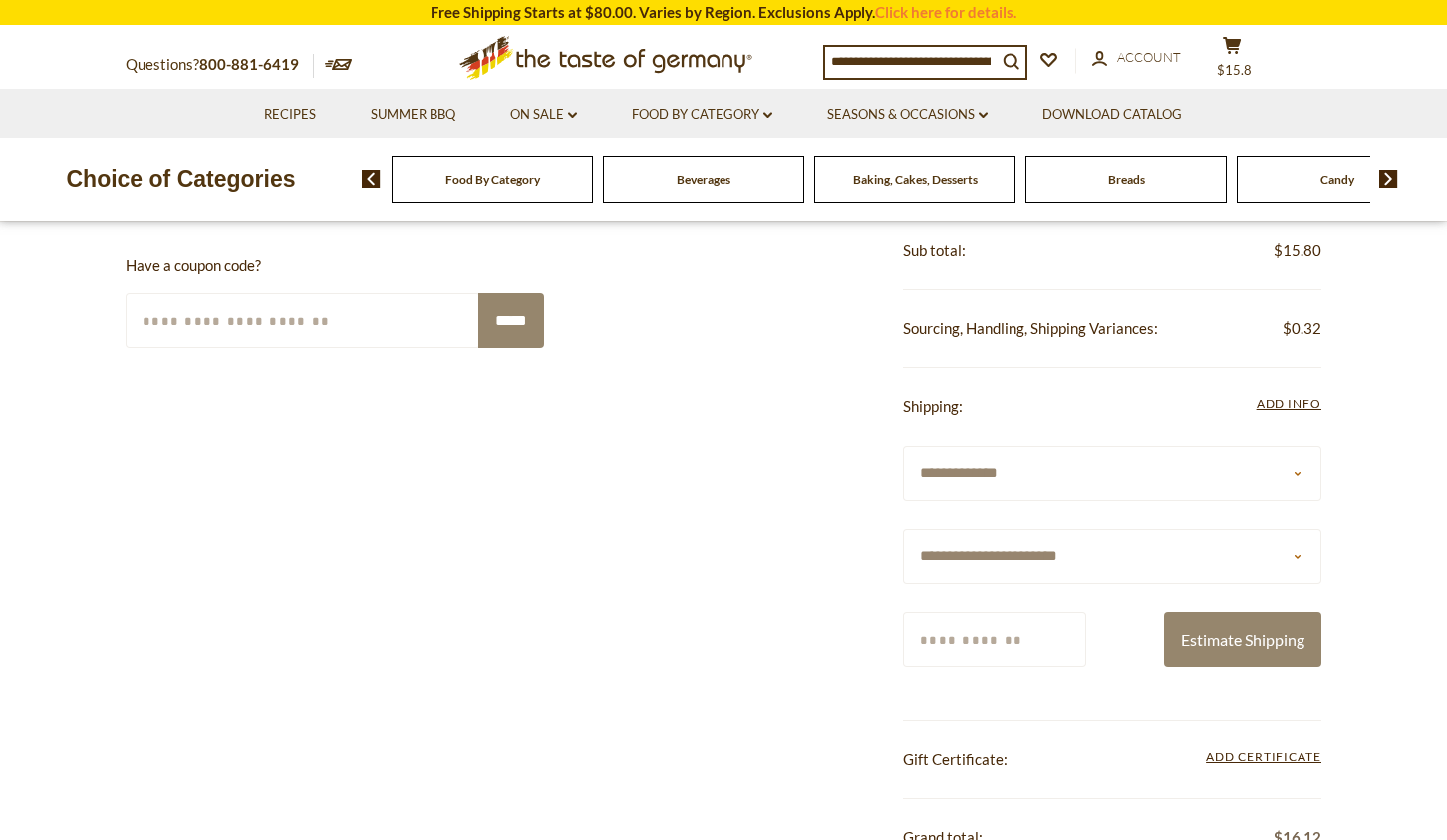 select on "**" 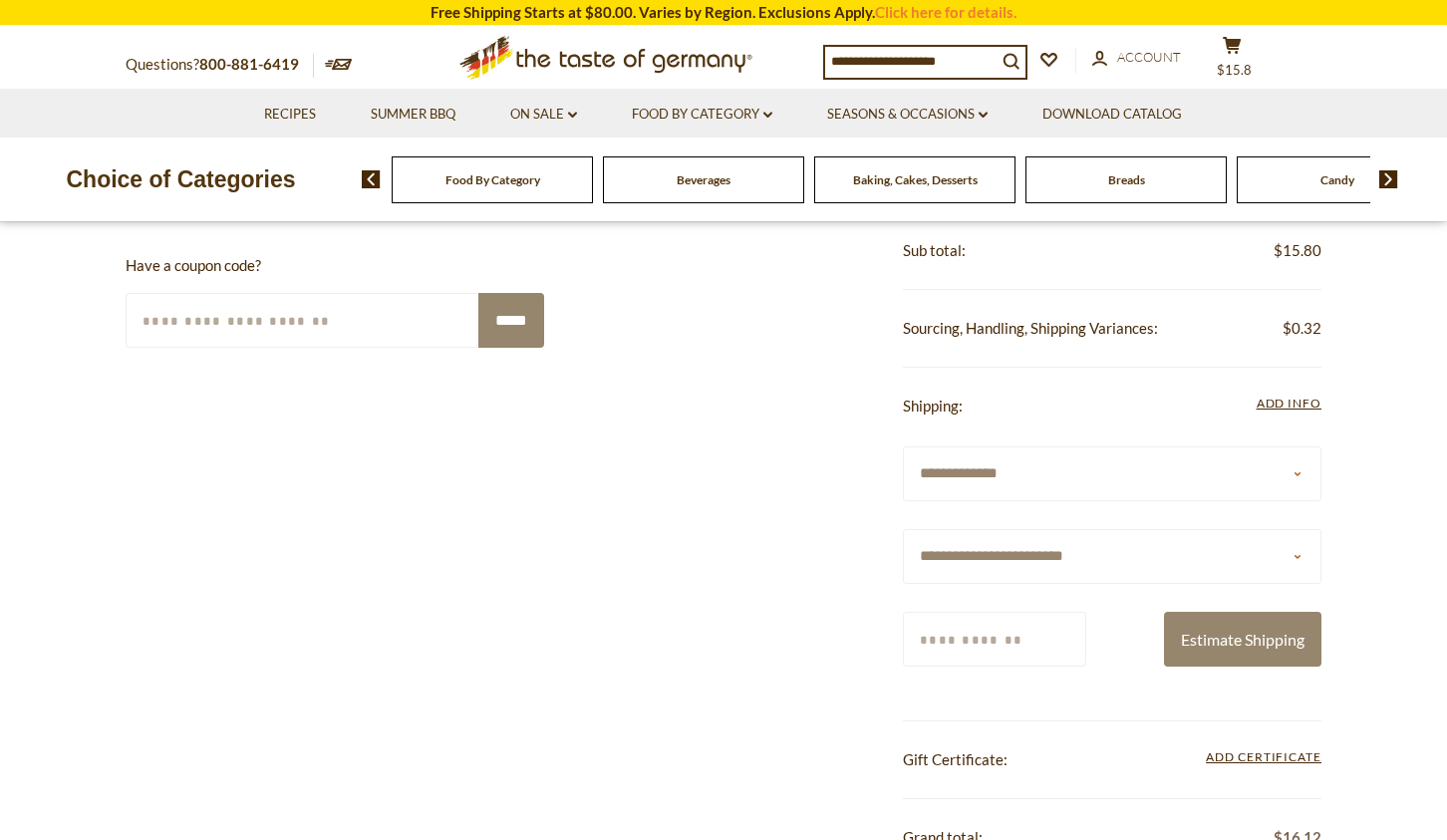 type on "*" 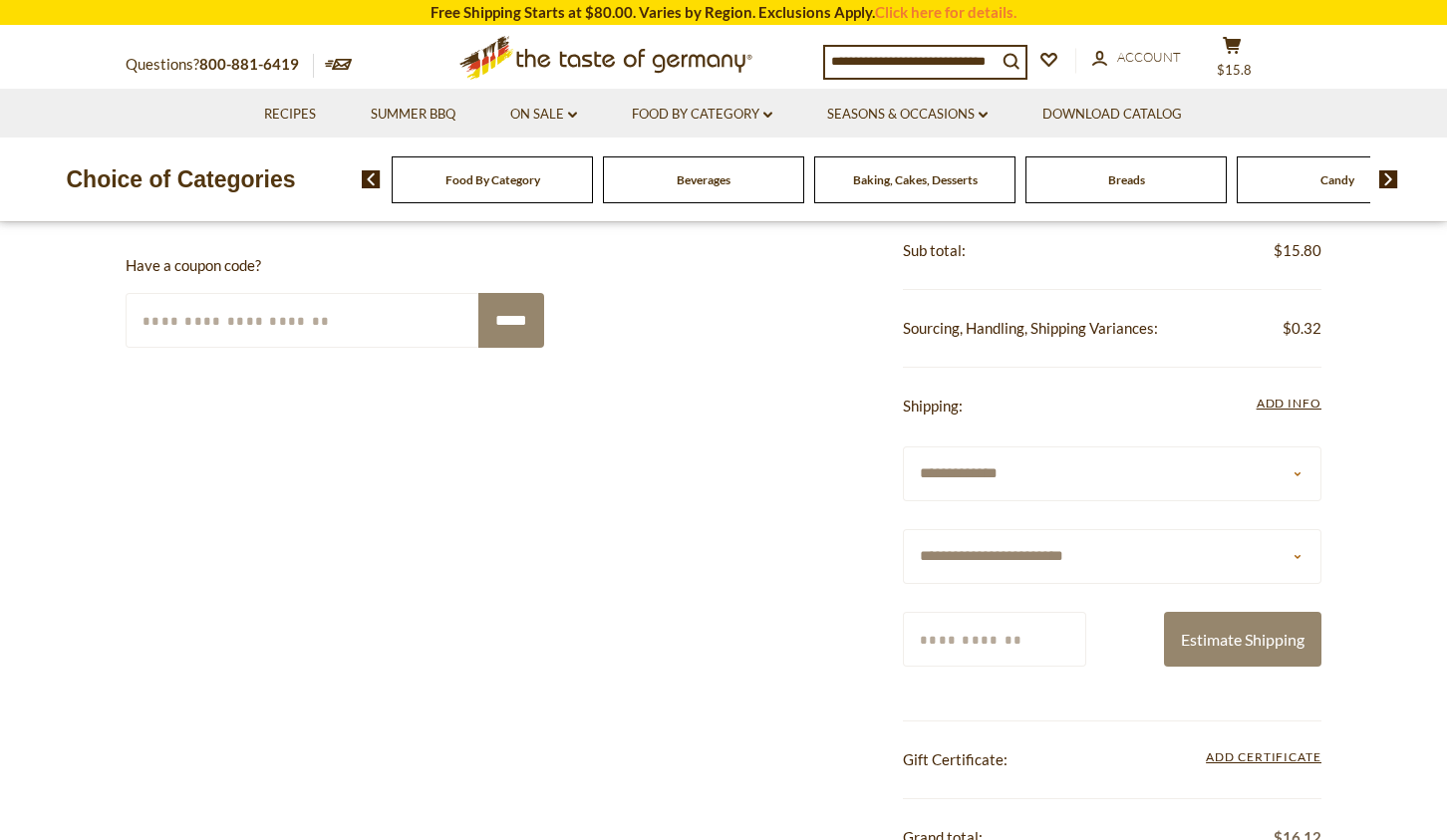 type on "*****" 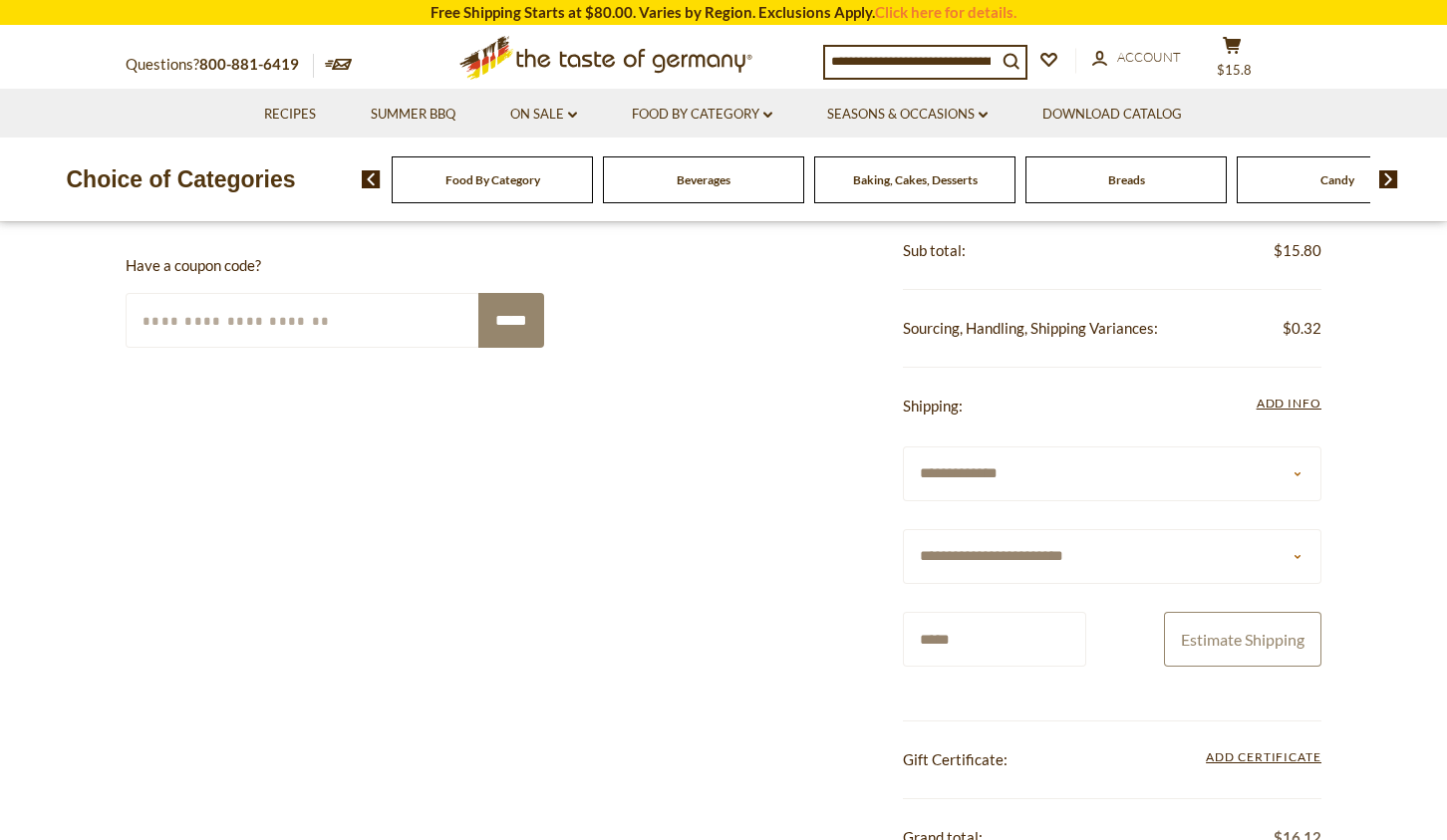 click on "Estimate Shipping" at bounding box center (1243, 639) 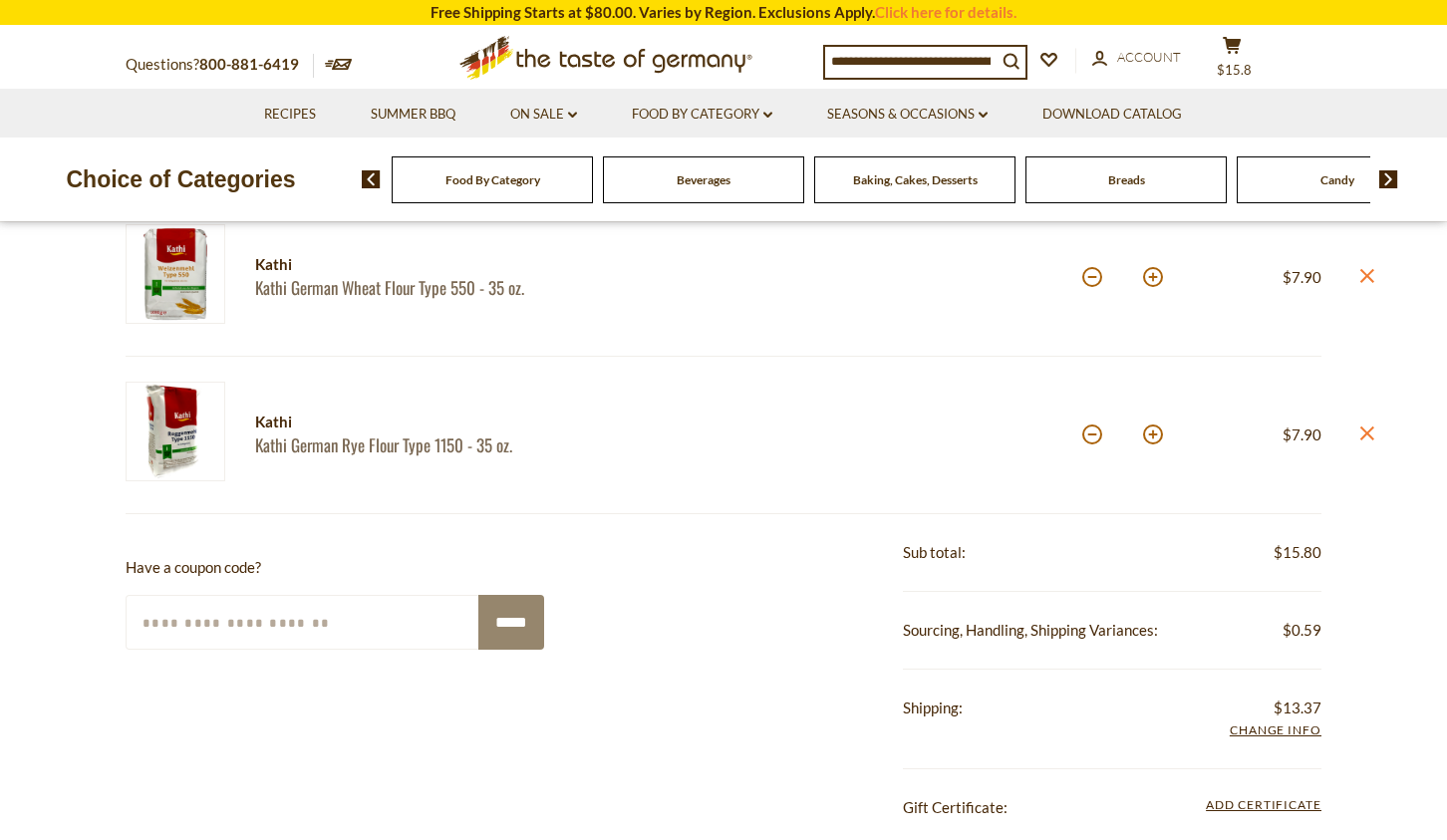 scroll, scrollTop: 304, scrollLeft: 0, axis: vertical 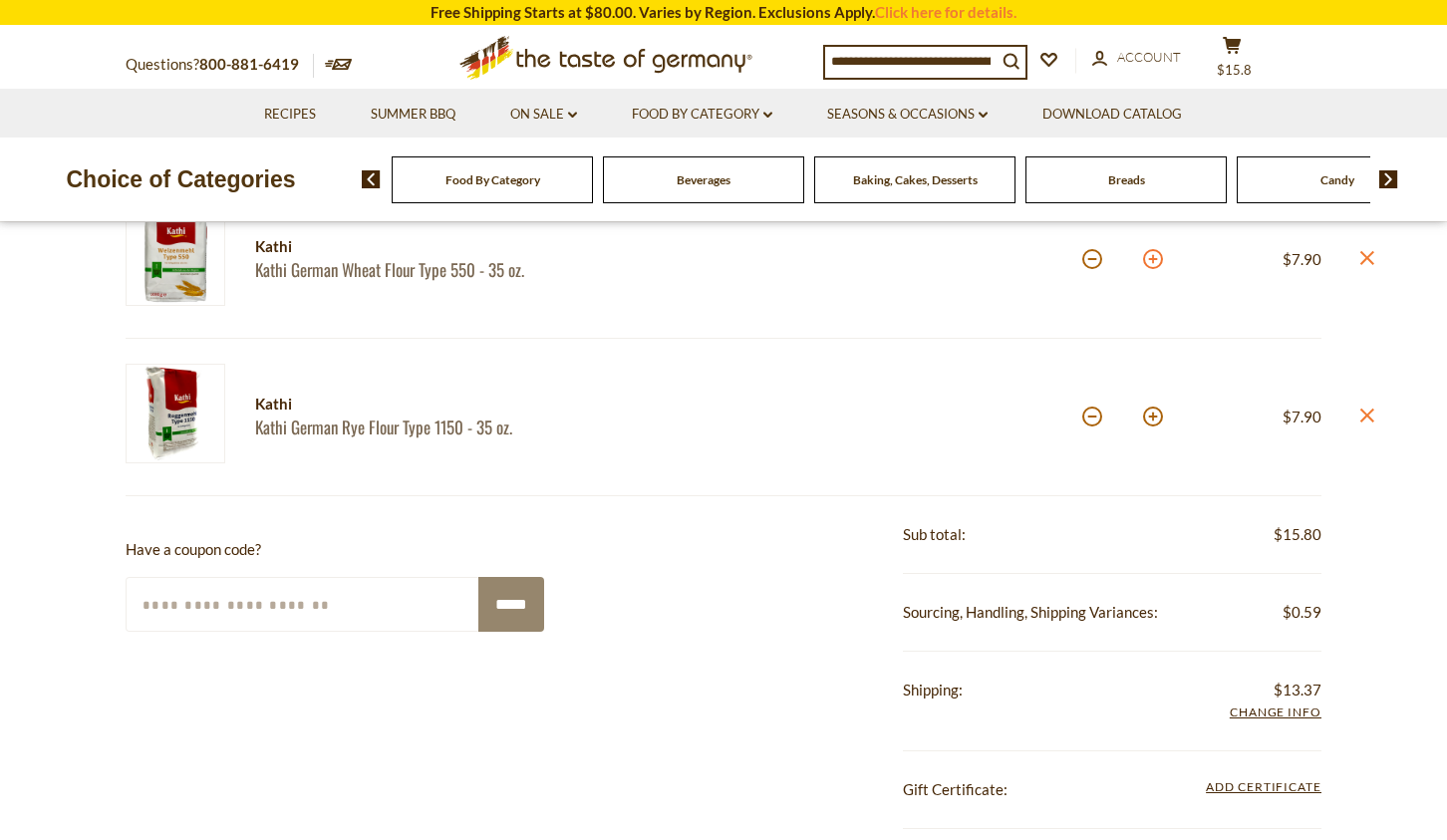 click at bounding box center (1153, 259) 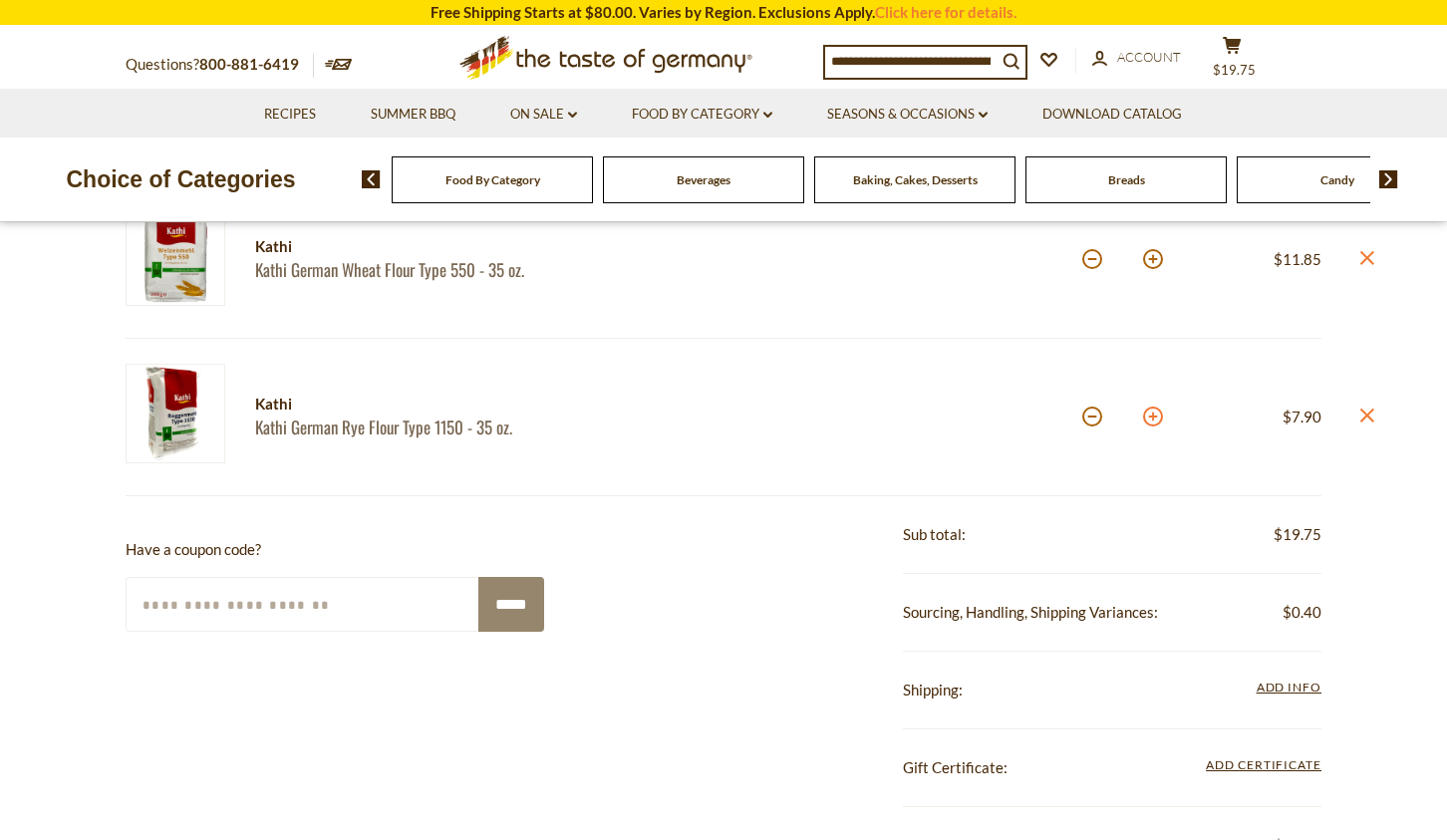 click at bounding box center (1153, 417) 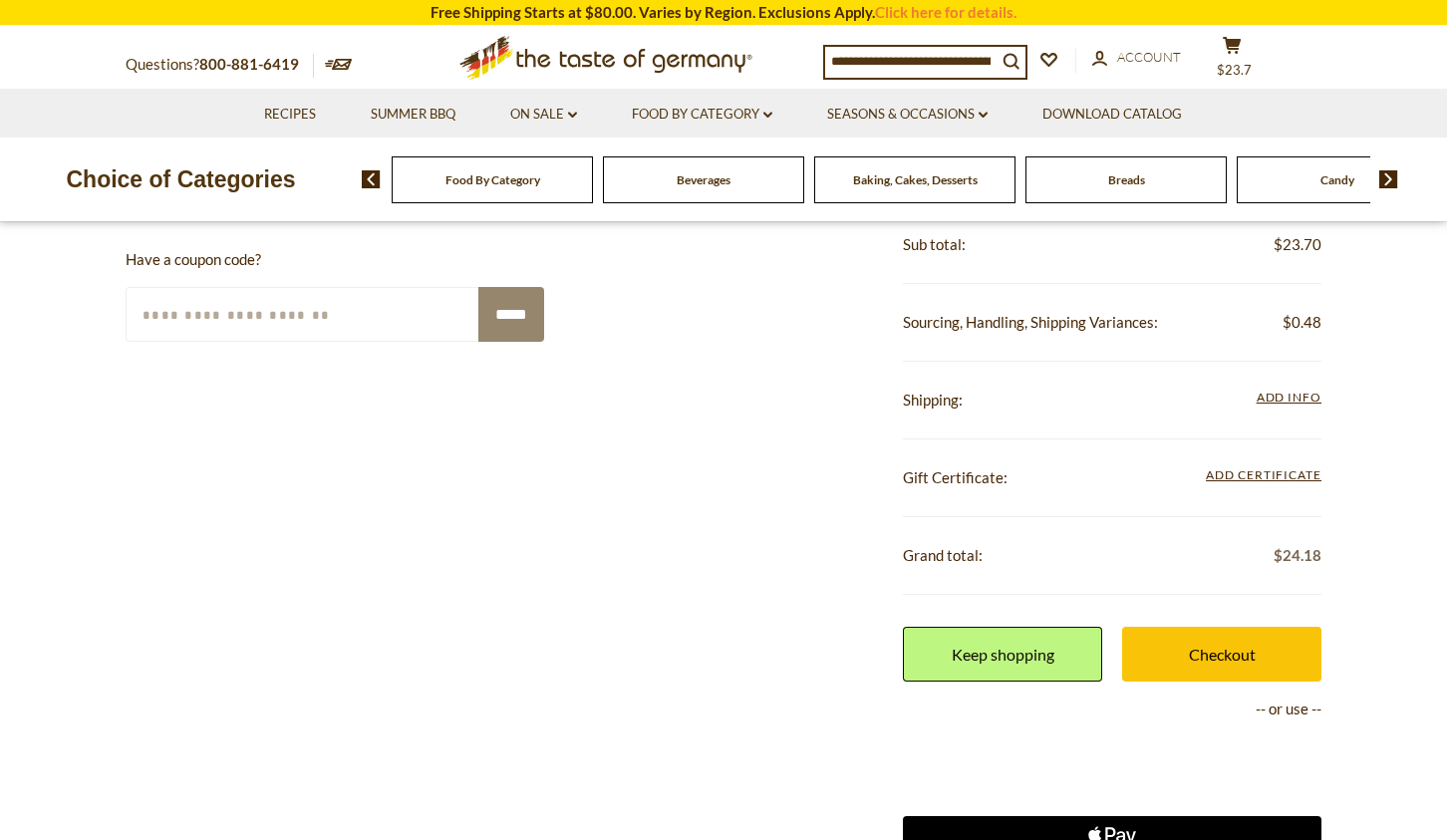 scroll, scrollTop: 581, scrollLeft: 0, axis: vertical 